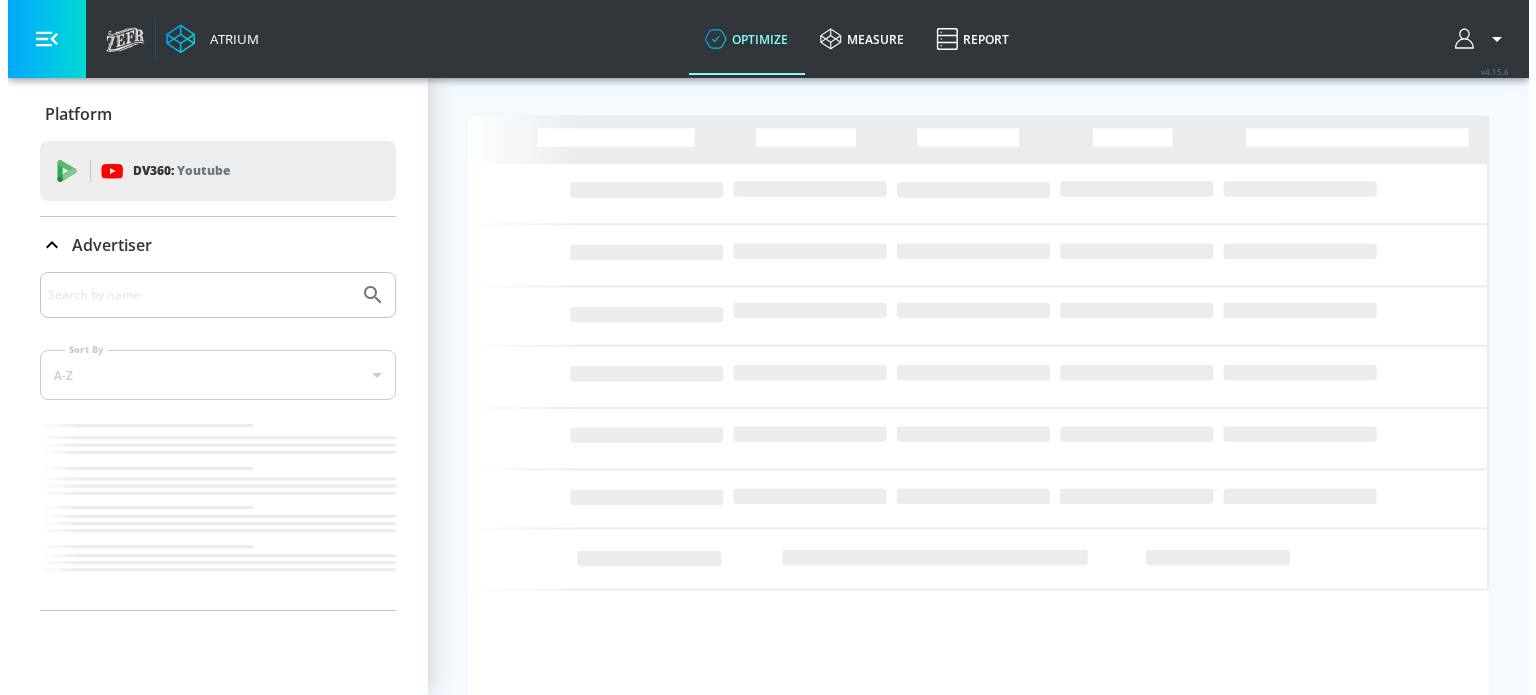 scroll, scrollTop: 0, scrollLeft: 0, axis: both 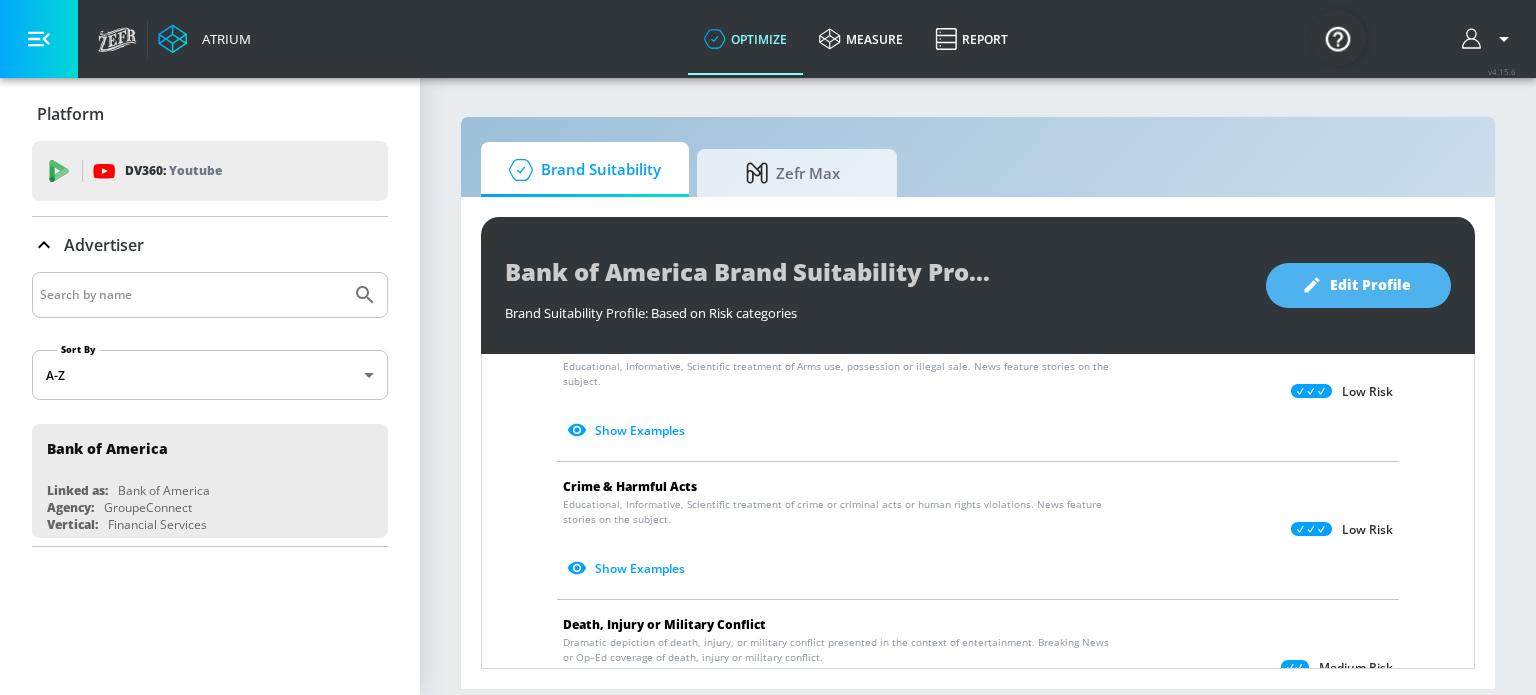 click on "Edit Profile" at bounding box center (1358, 285) 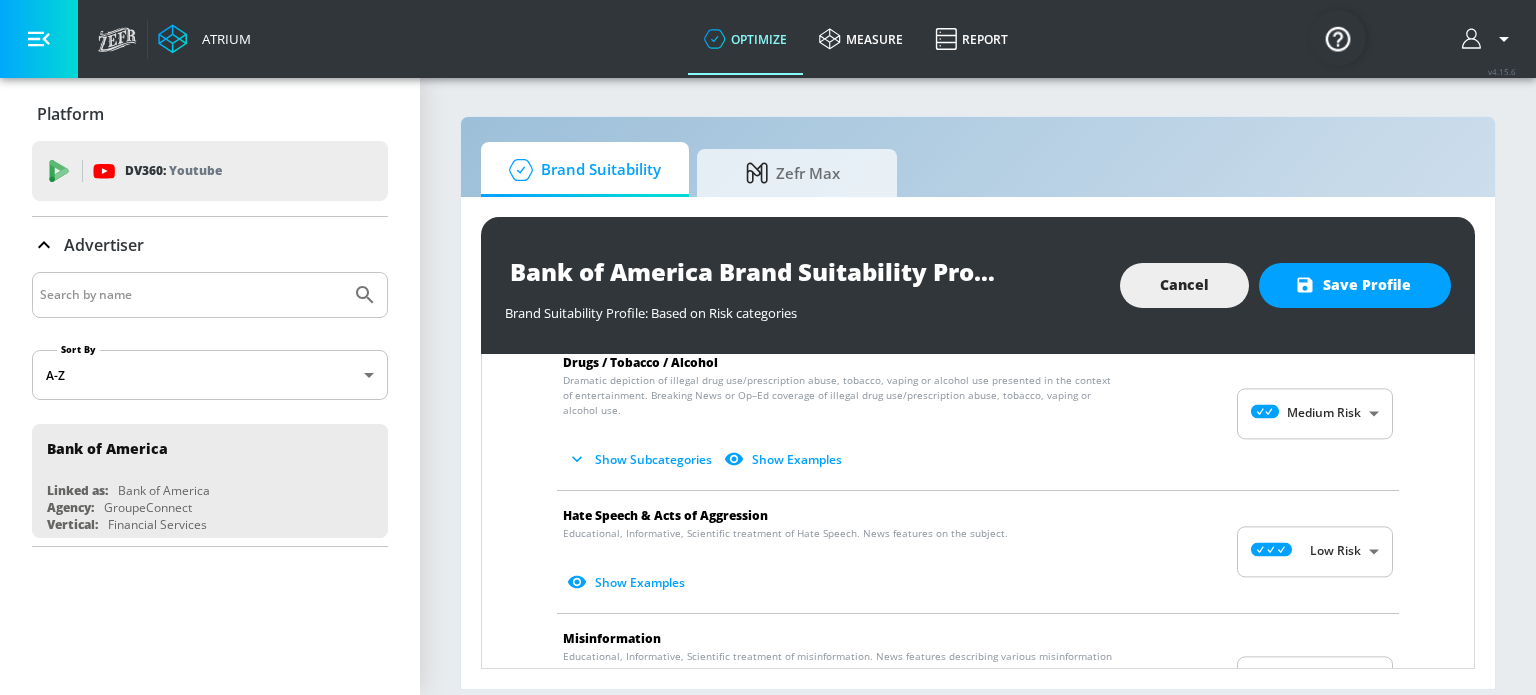 scroll, scrollTop: 300, scrollLeft: 0, axis: vertical 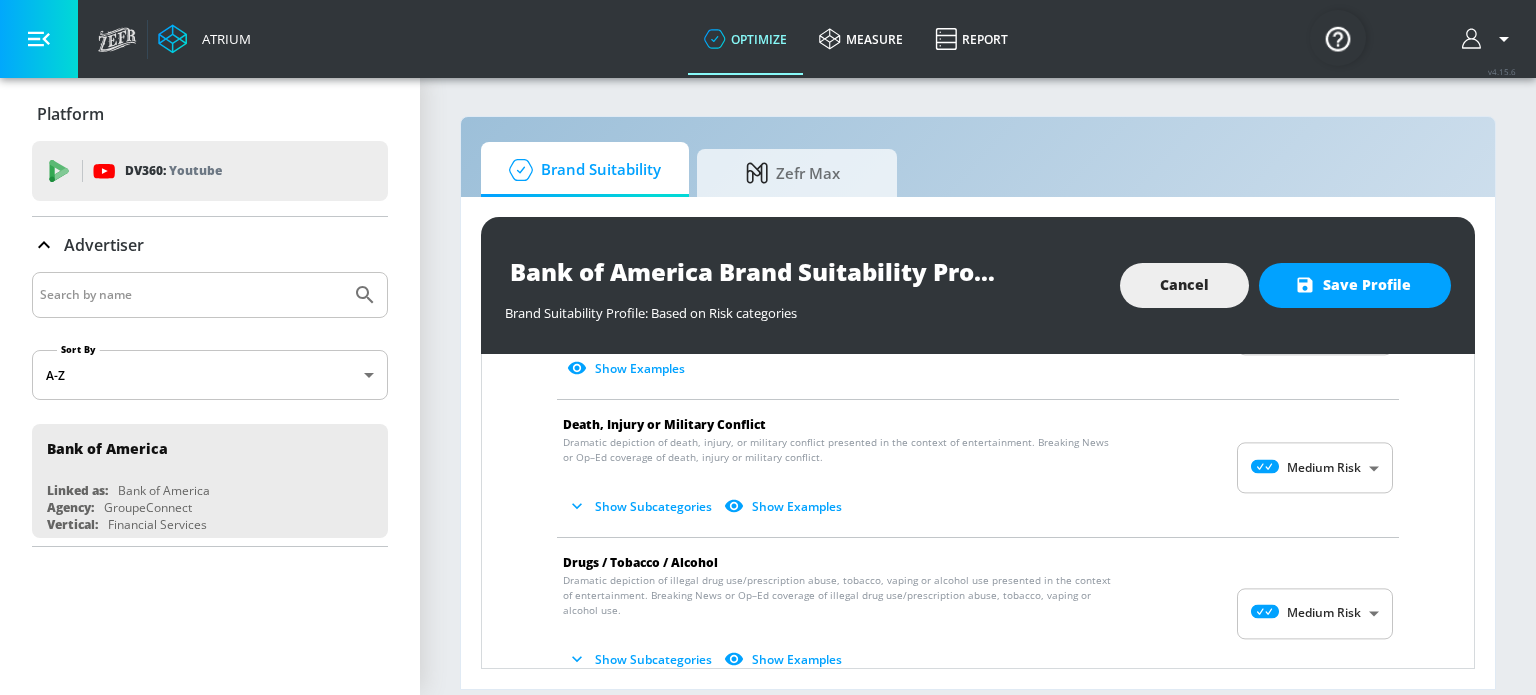 click 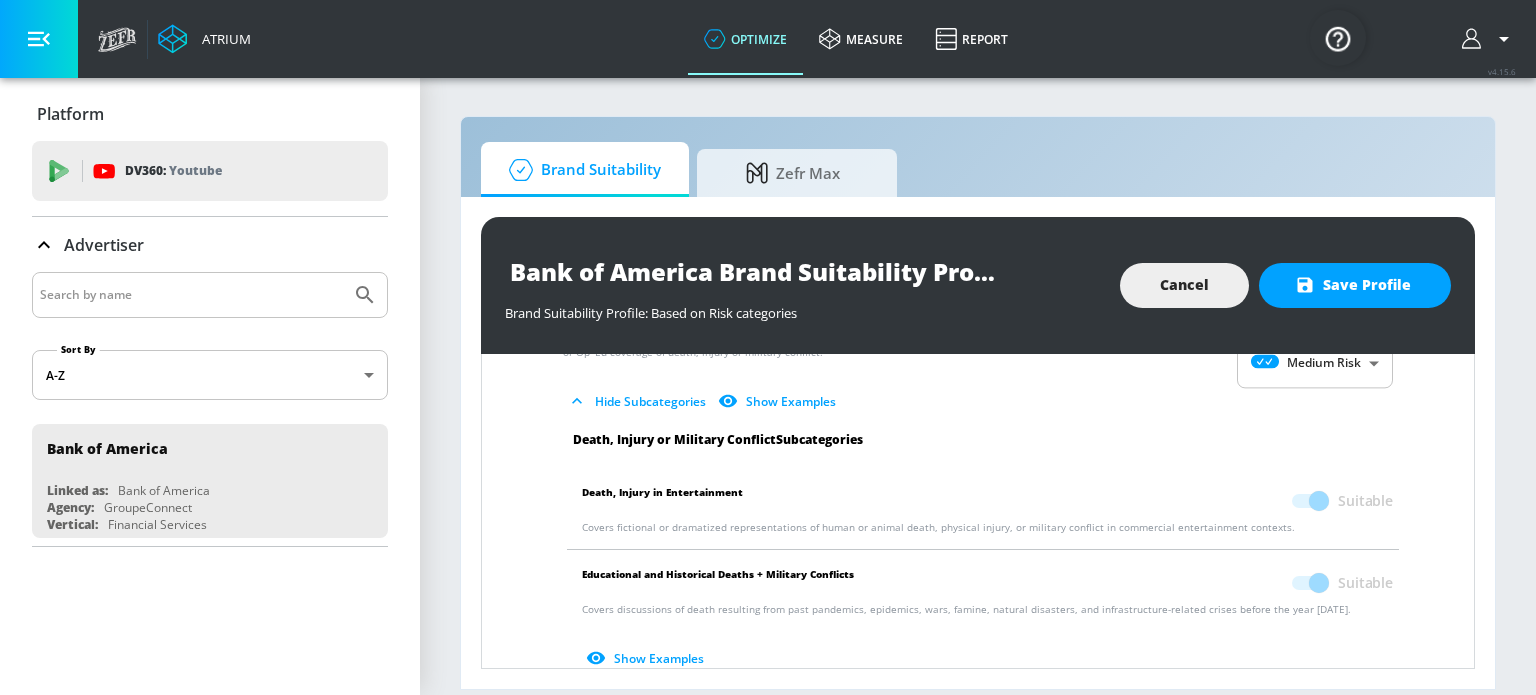 scroll, scrollTop: 400, scrollLeft: 0, axis: vertical 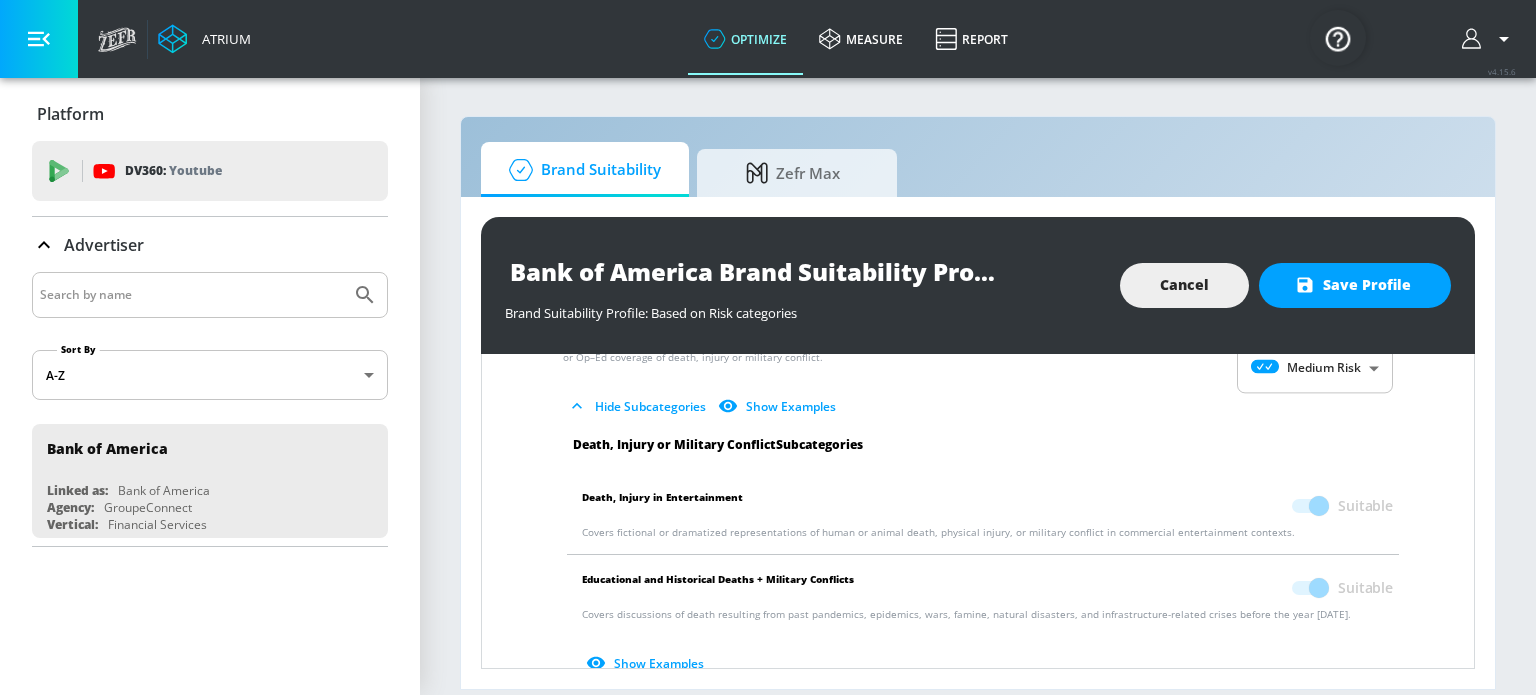 click 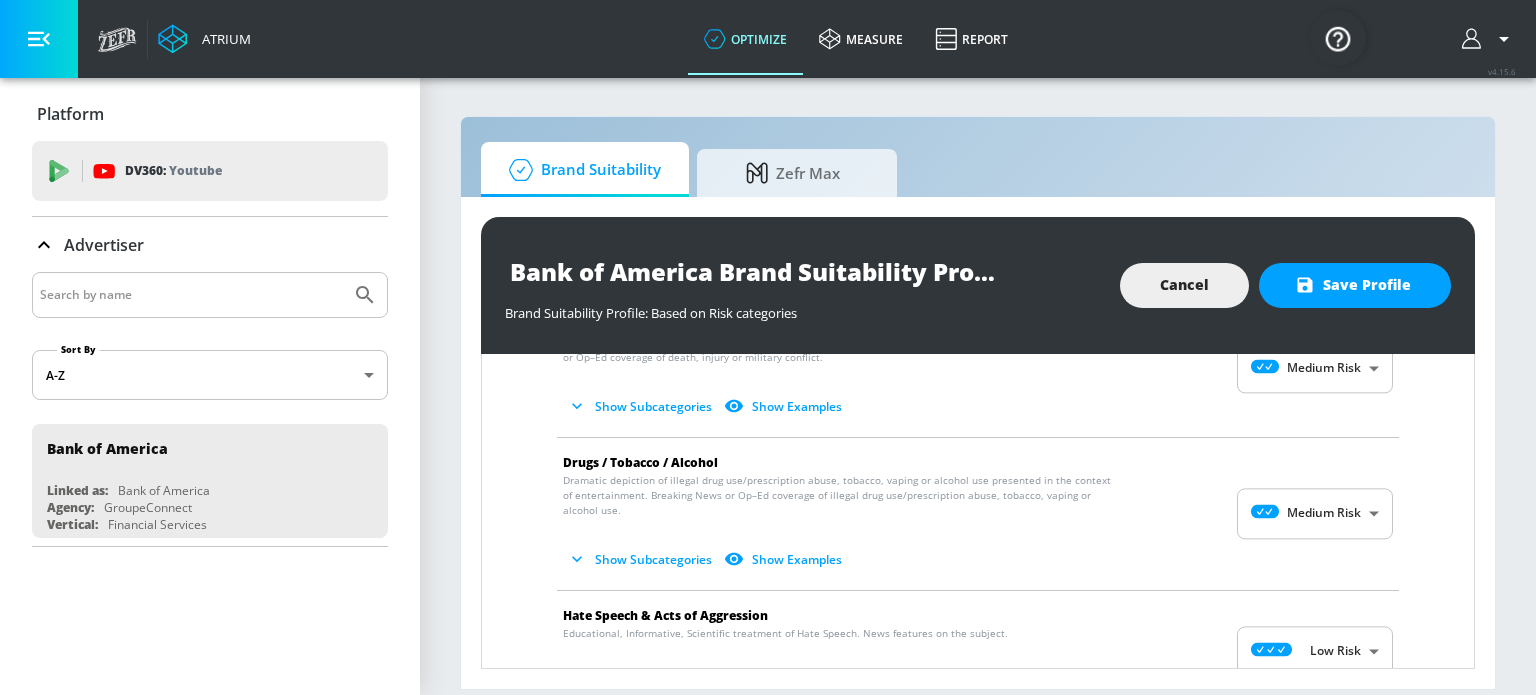click 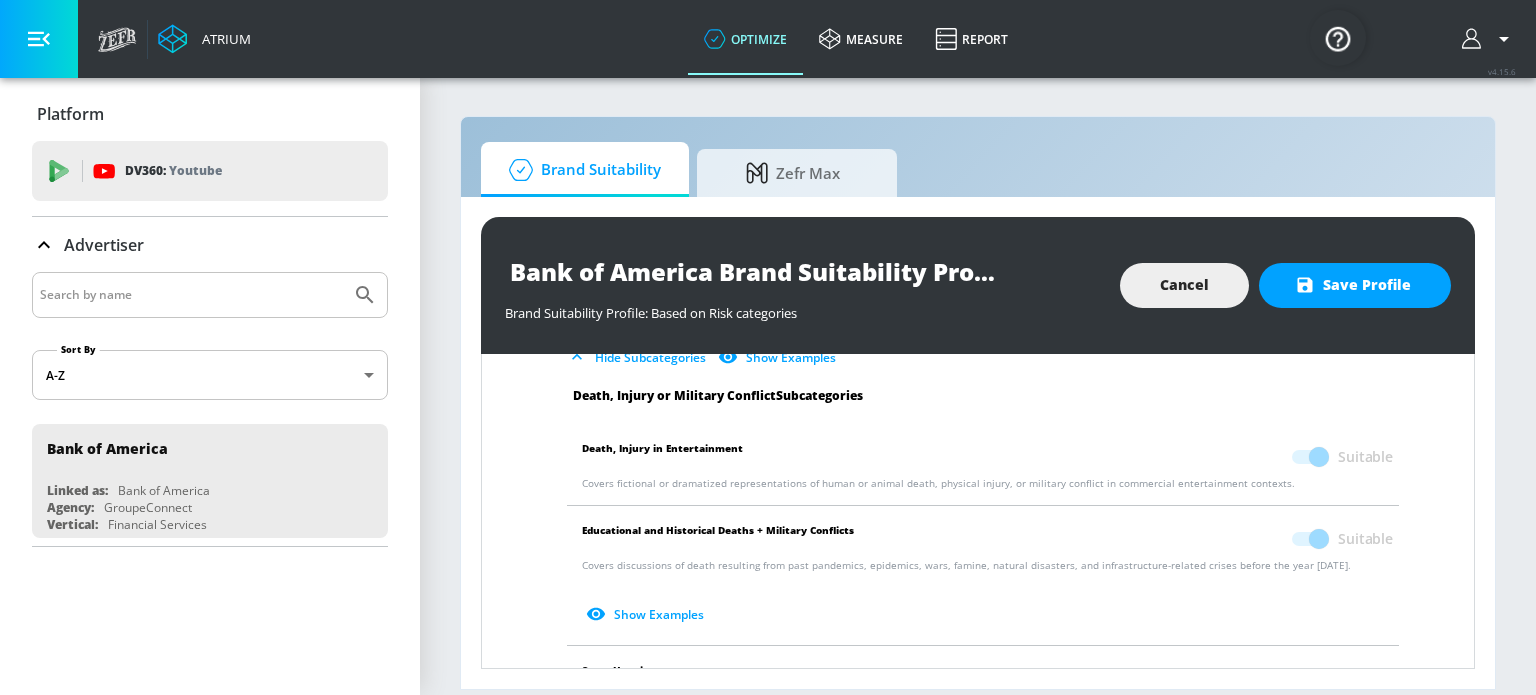 scroll, scrollTop: 400, scrollLeft: 0, axis: vertical 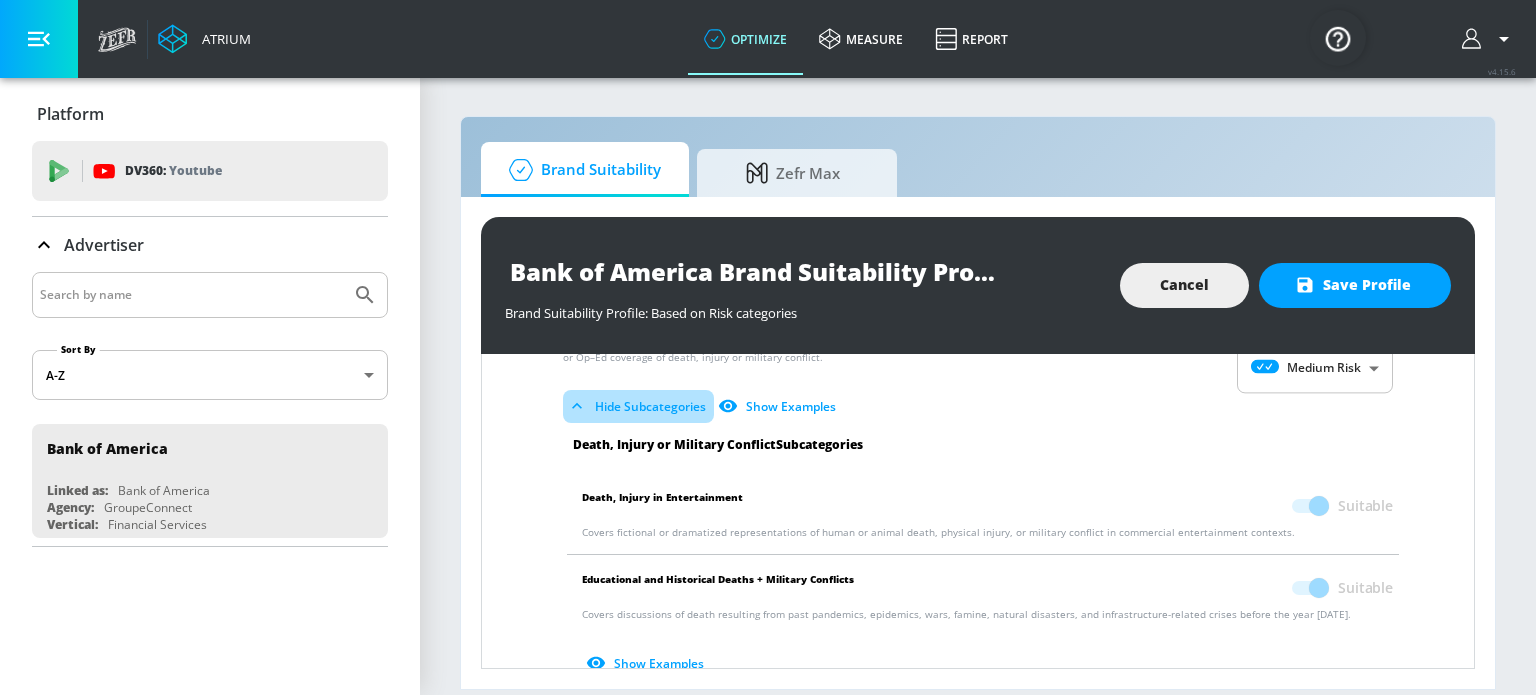 click on "Hide Subcategories" at bounding box center [638, 406] 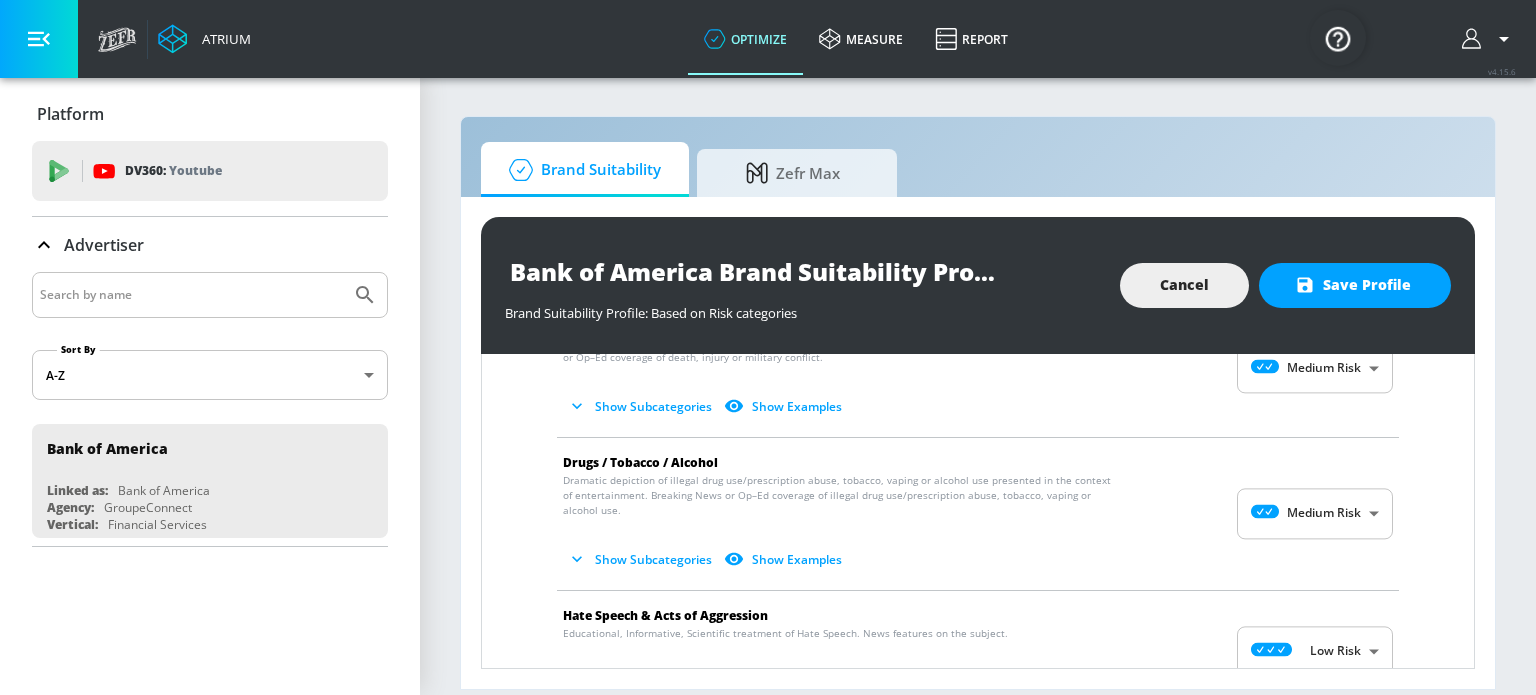 scroll, scrollTop: 500, scrollLeft: 0, axis: vertical 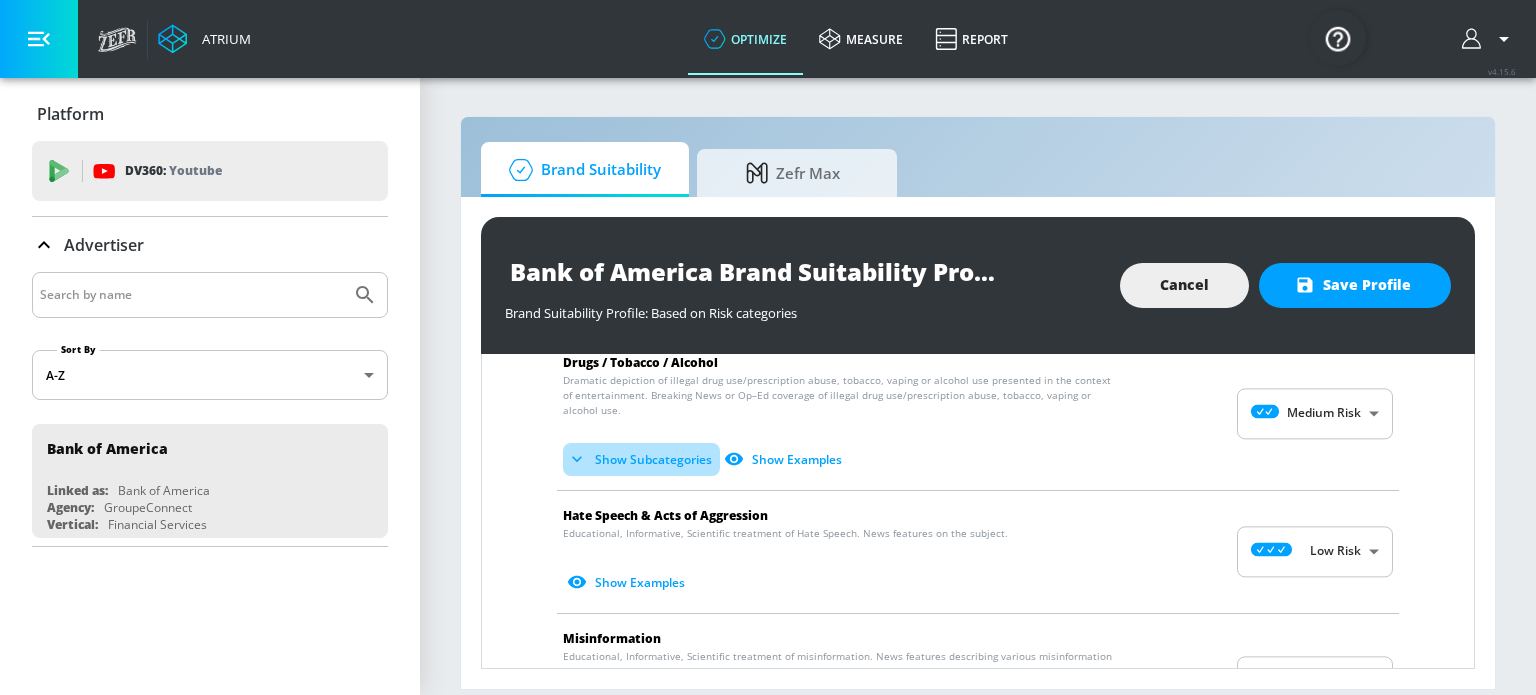 click 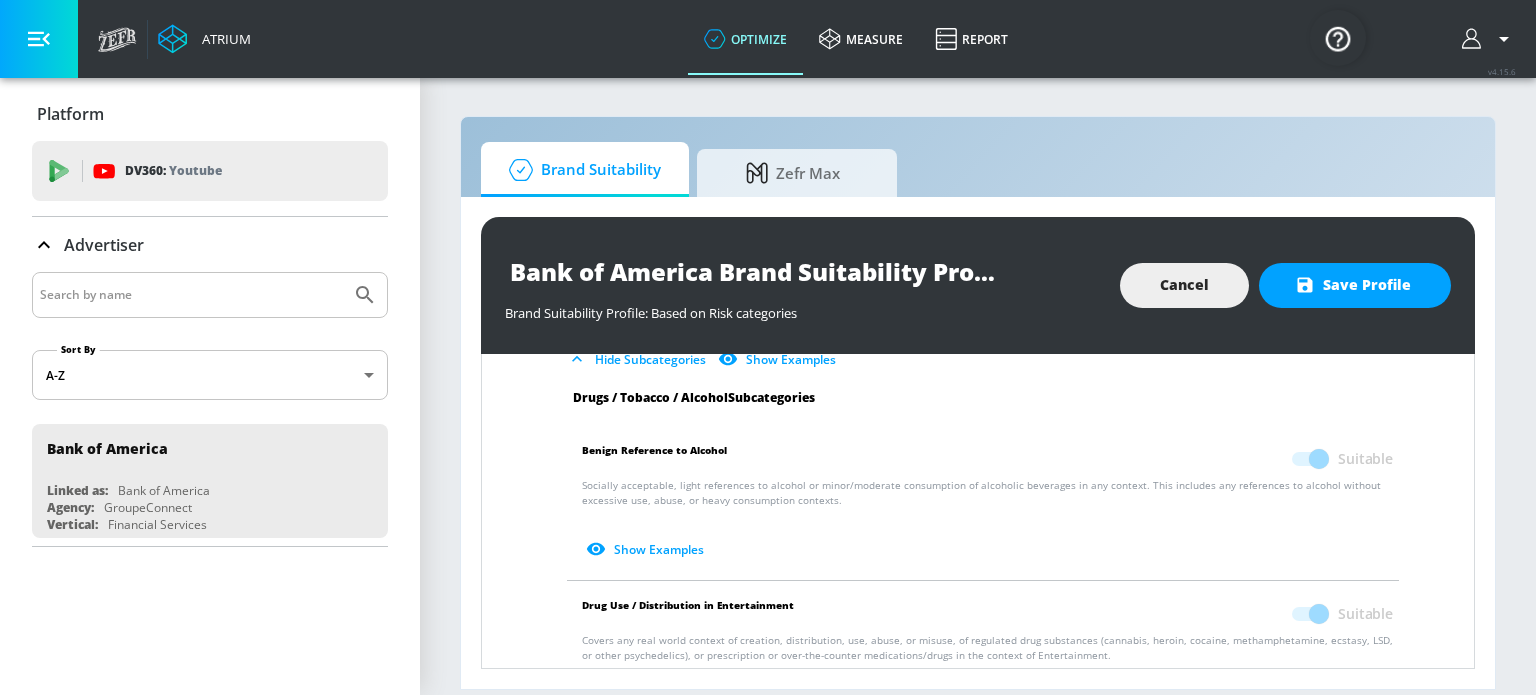 scroll, scrollTop: 500, scrollLeft: 0, axis: vertical 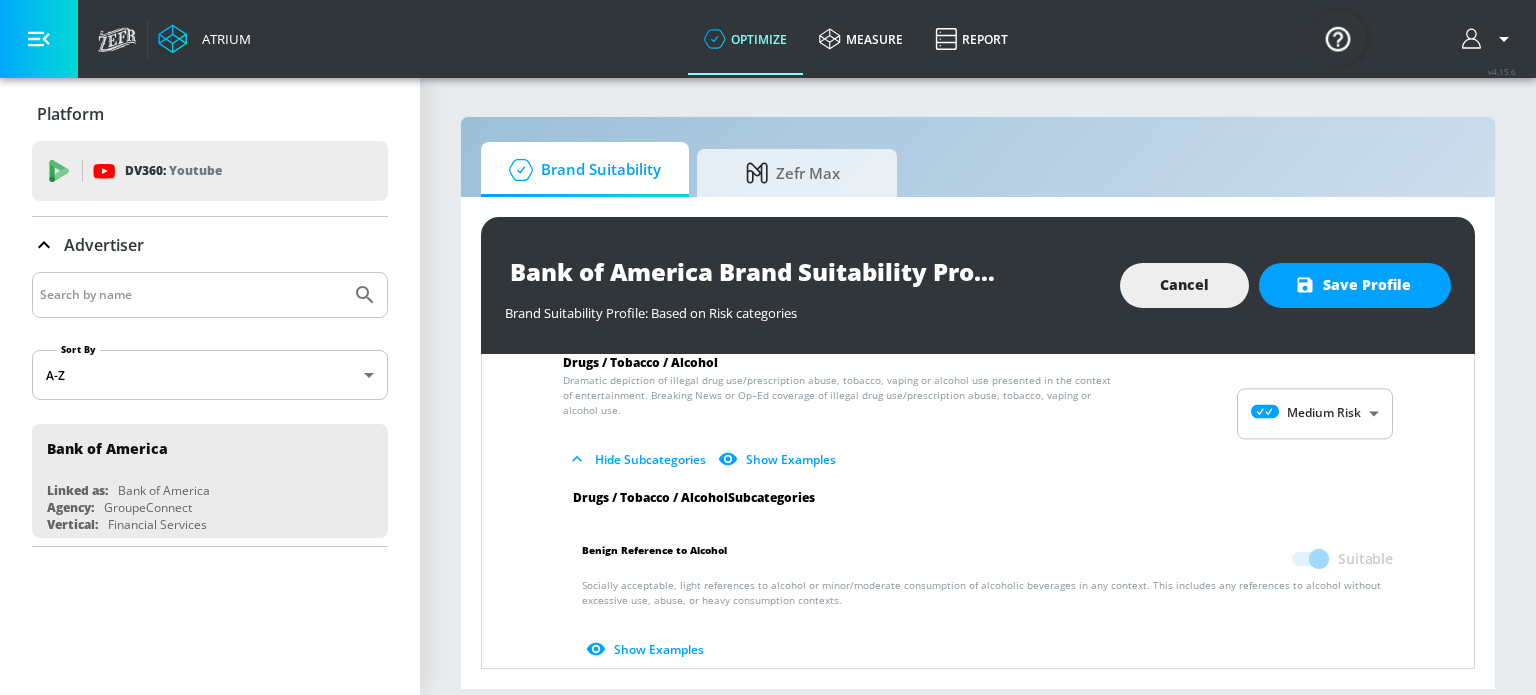 click 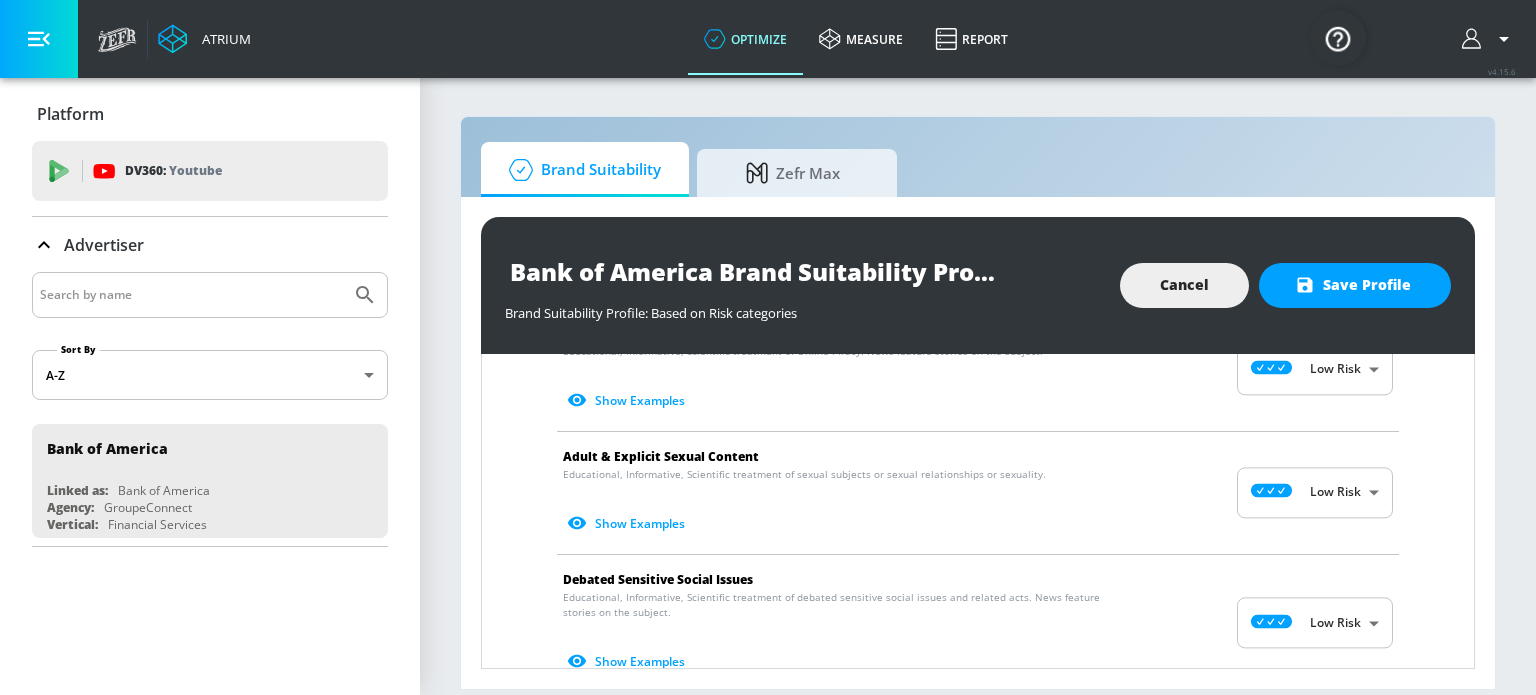 scroll, scrollTop: 1100, scrollLeft: 0, axis: vertical 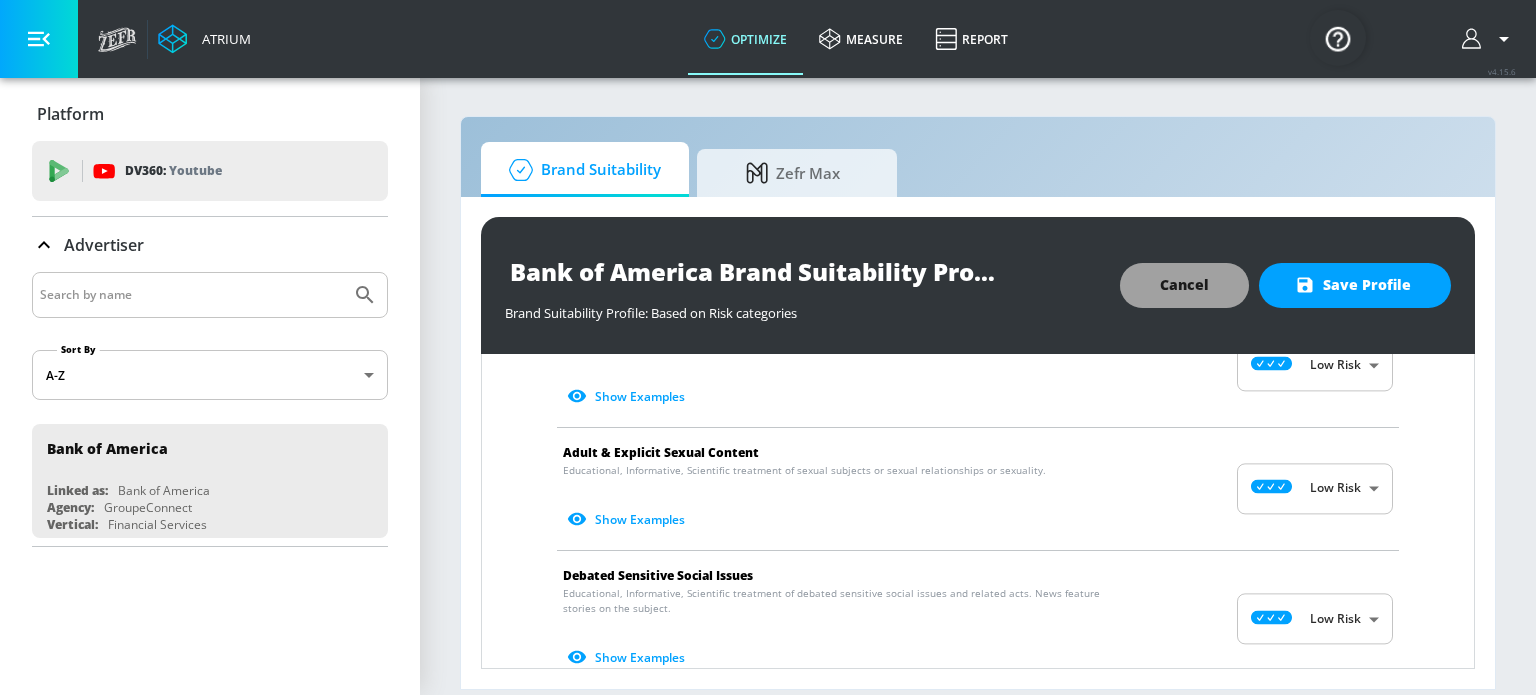 click on "Cancel" at bounding box center [1184, 285] 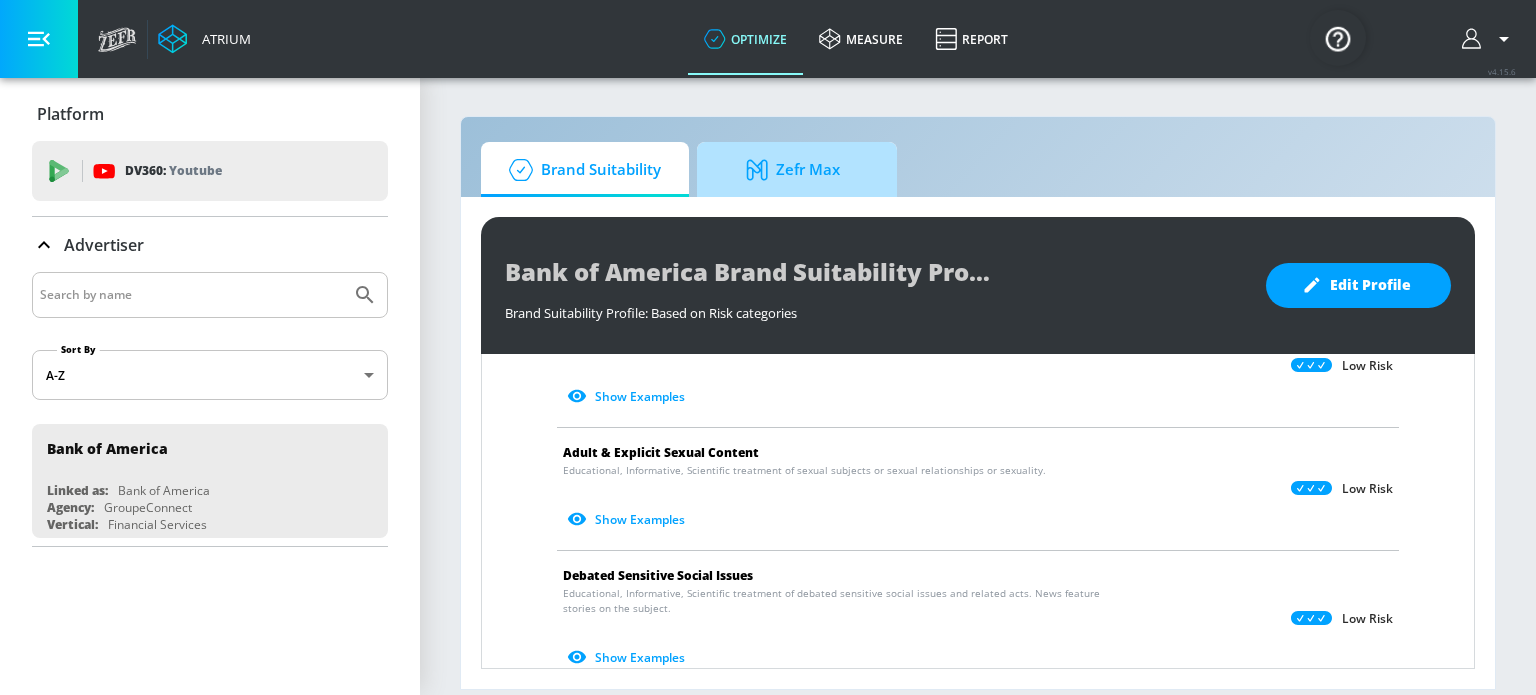 click on "Zefr Max" at bounding box center (793, 170) 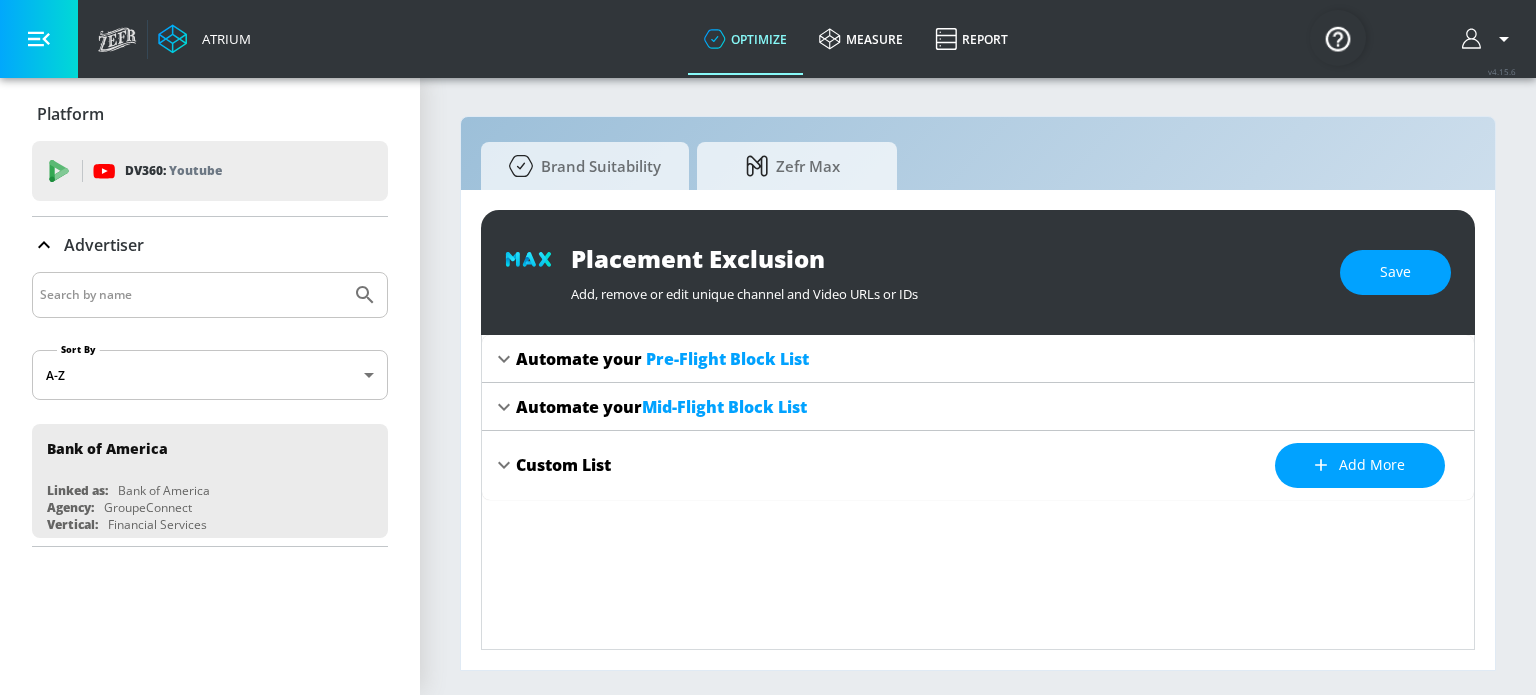 click 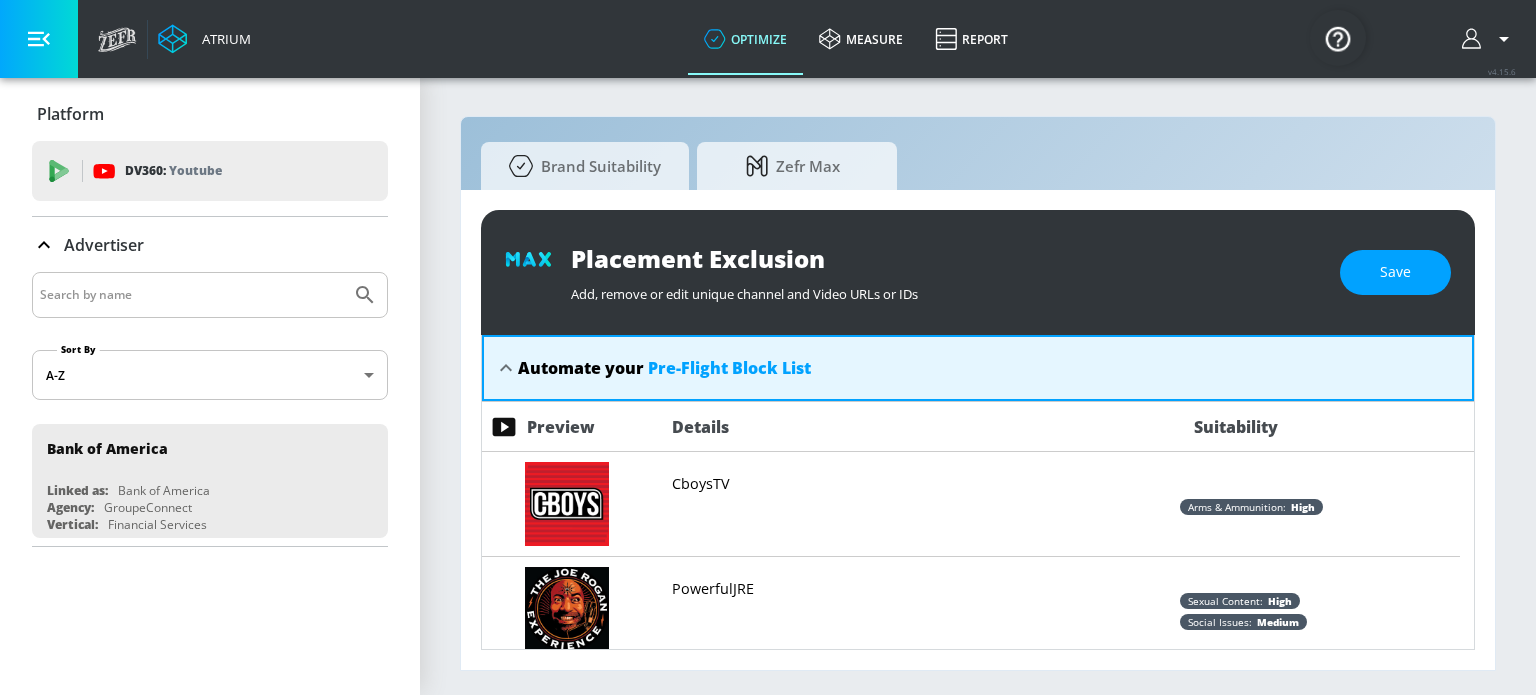 click 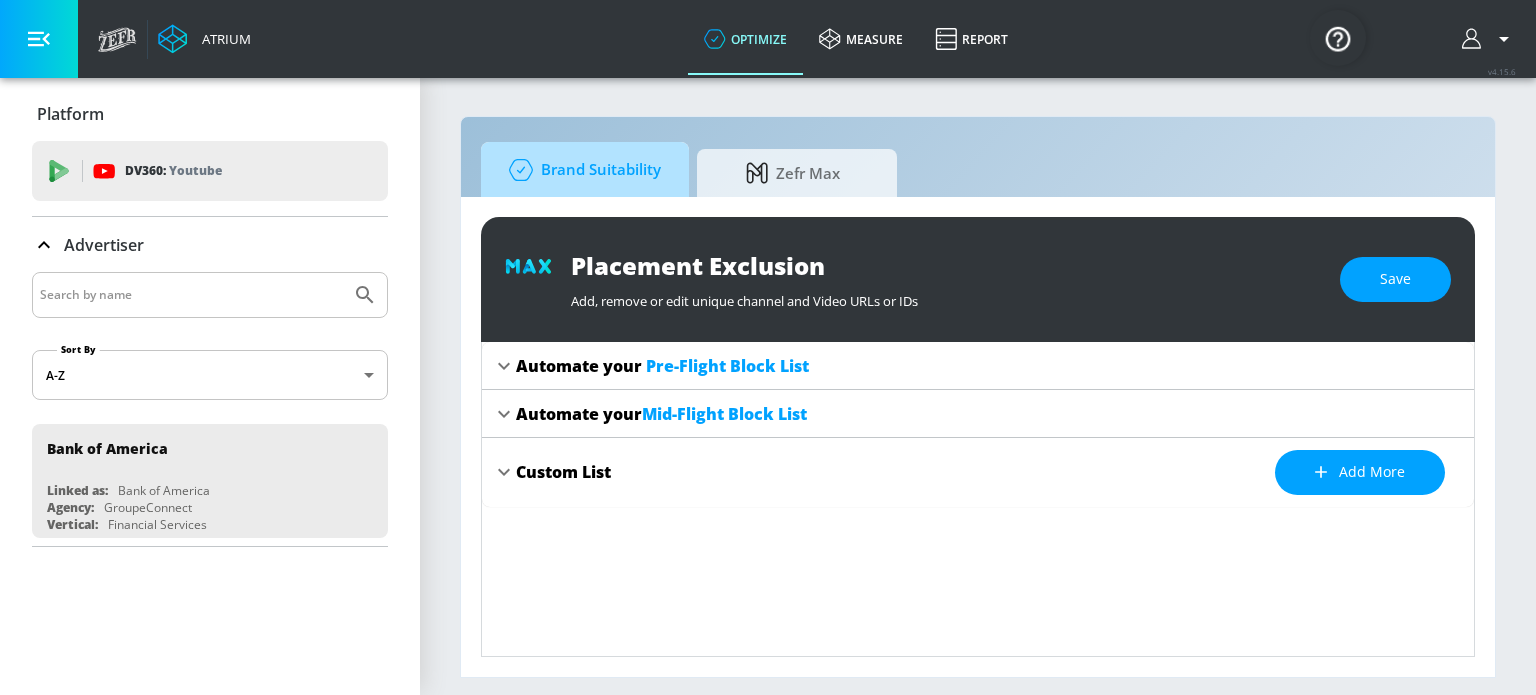 click on "Brand Suitability" at bounding box center (581, 170) 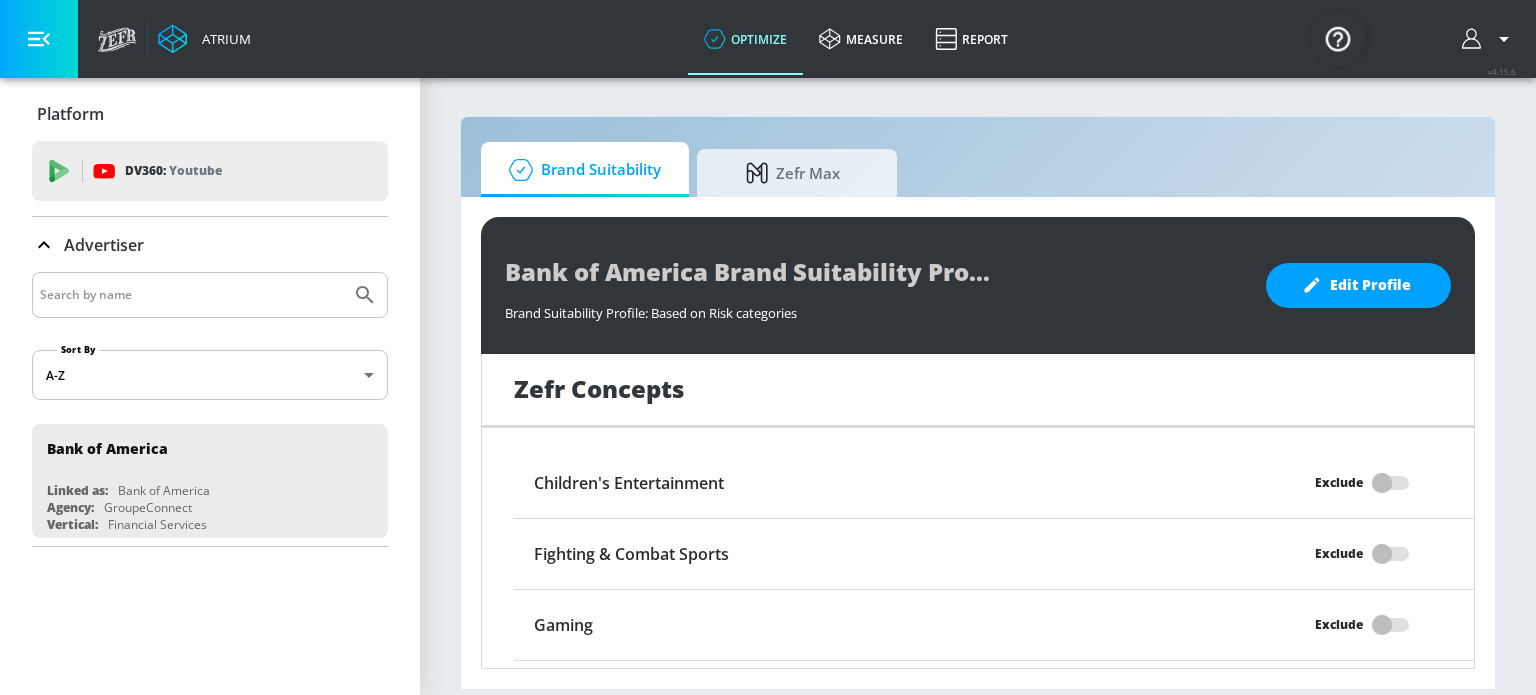 scroll, scrollTop: 1906, scrollLeft: 0, axis: vertical 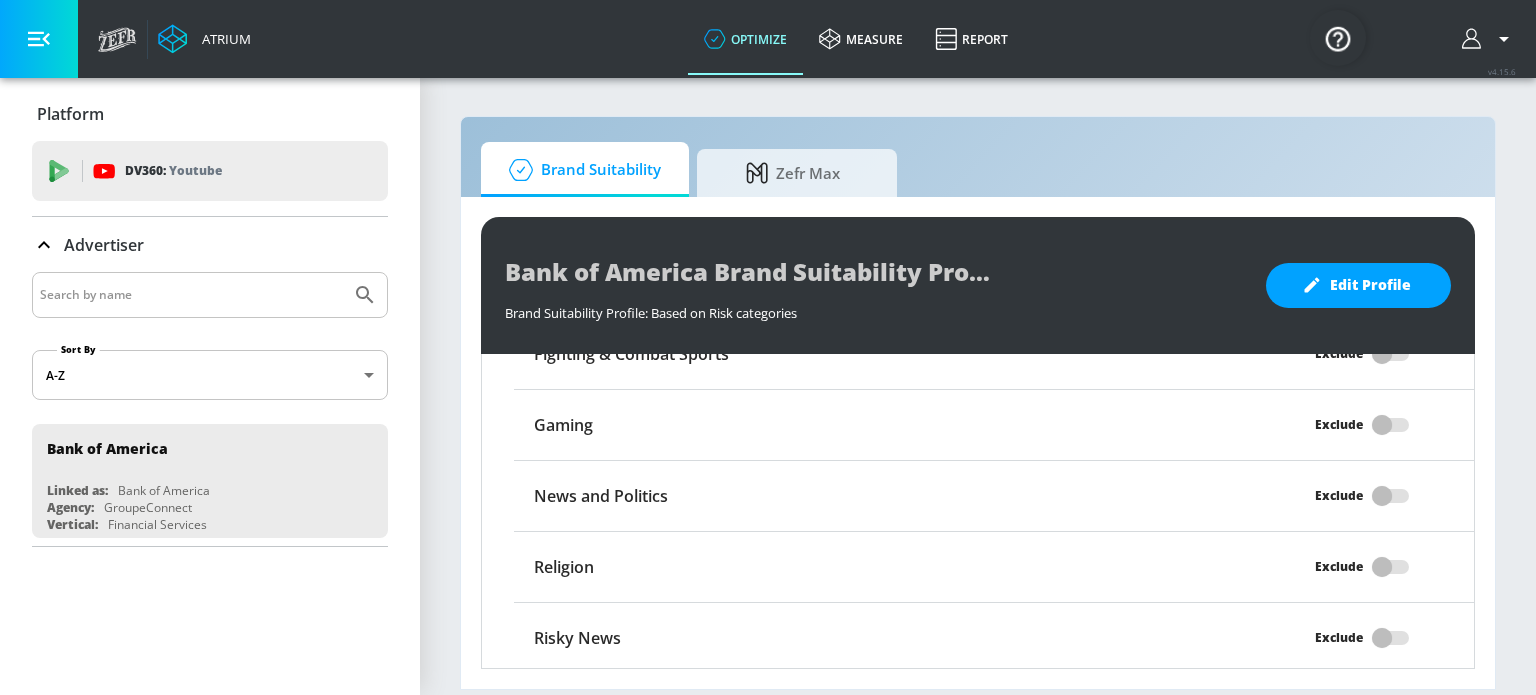 click on "Risky News" at bounding box center (577, 638) 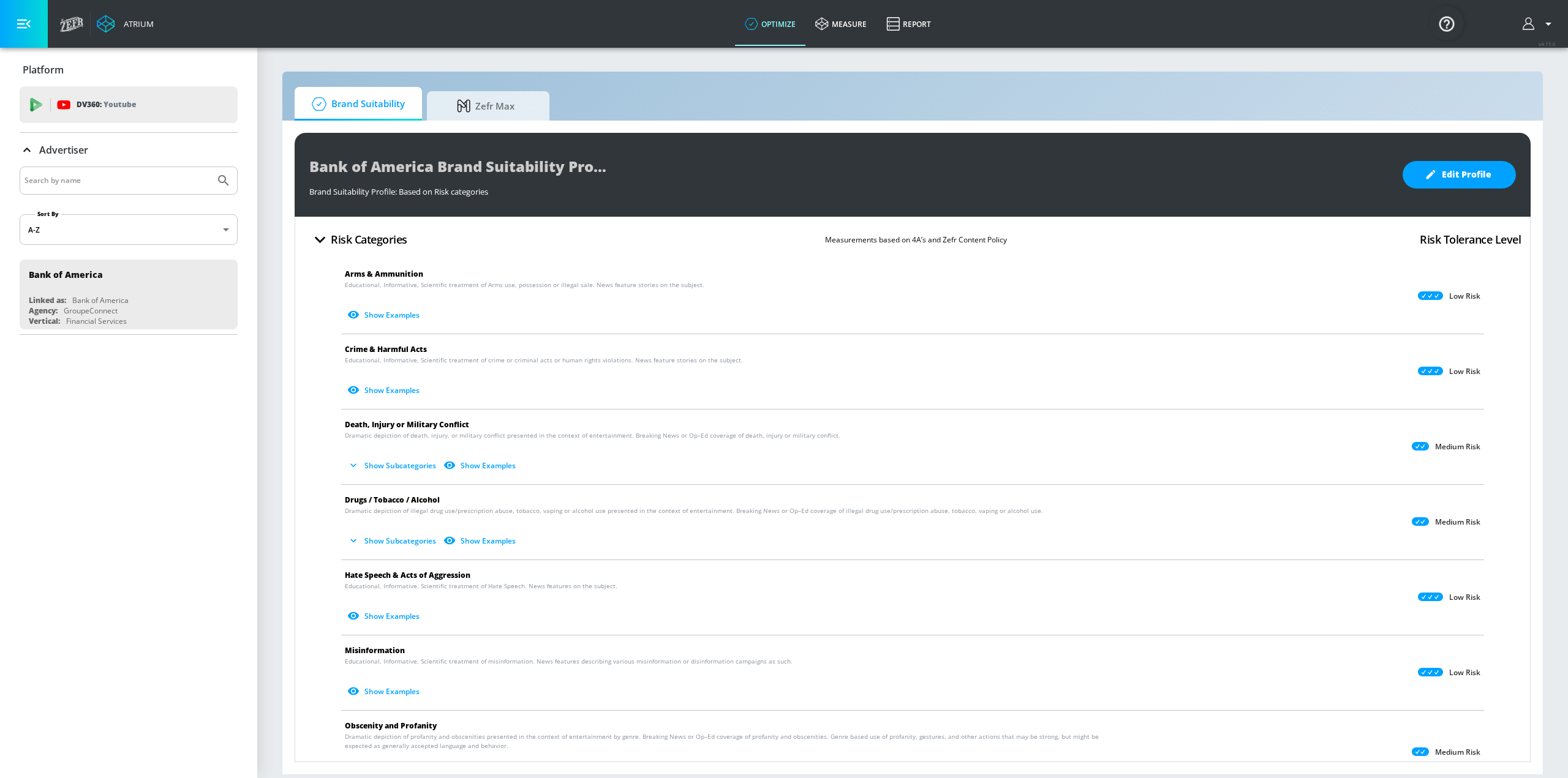 scroll, scrollTop: 0, scrollLeft: 0, axis: both 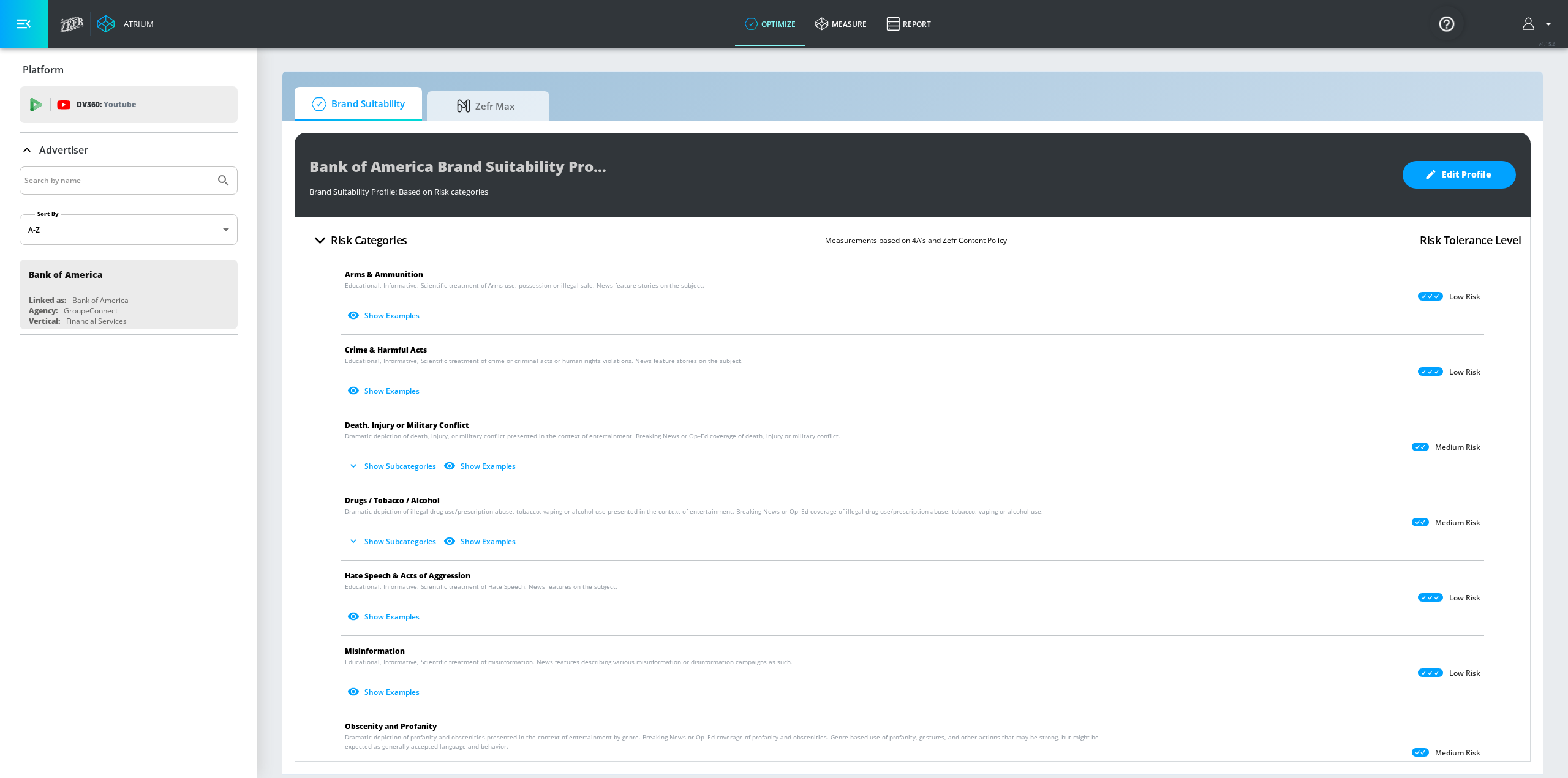 click 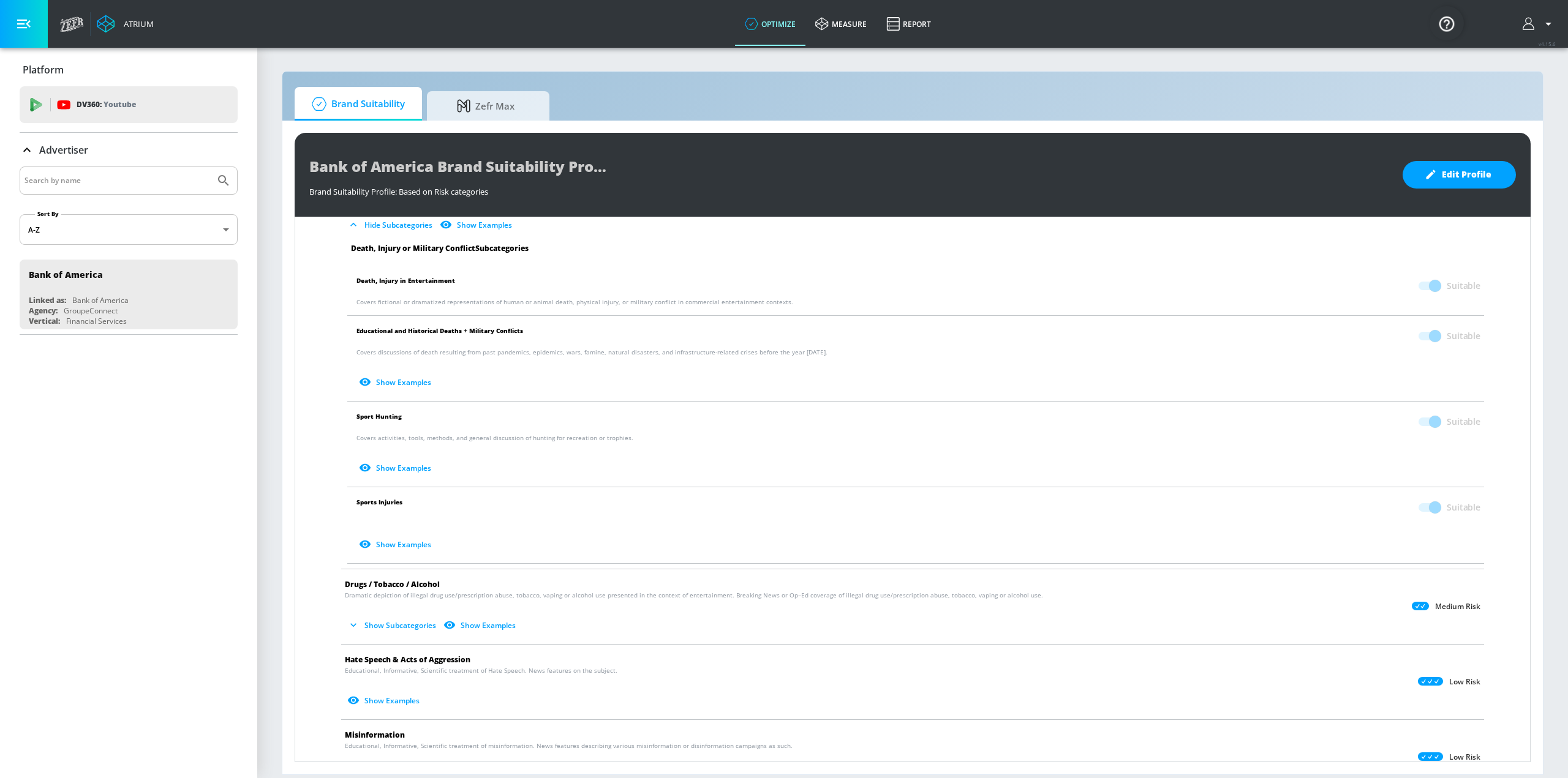 scroll, scrollTop: 122, scrollLeft: 0, axis: vertical 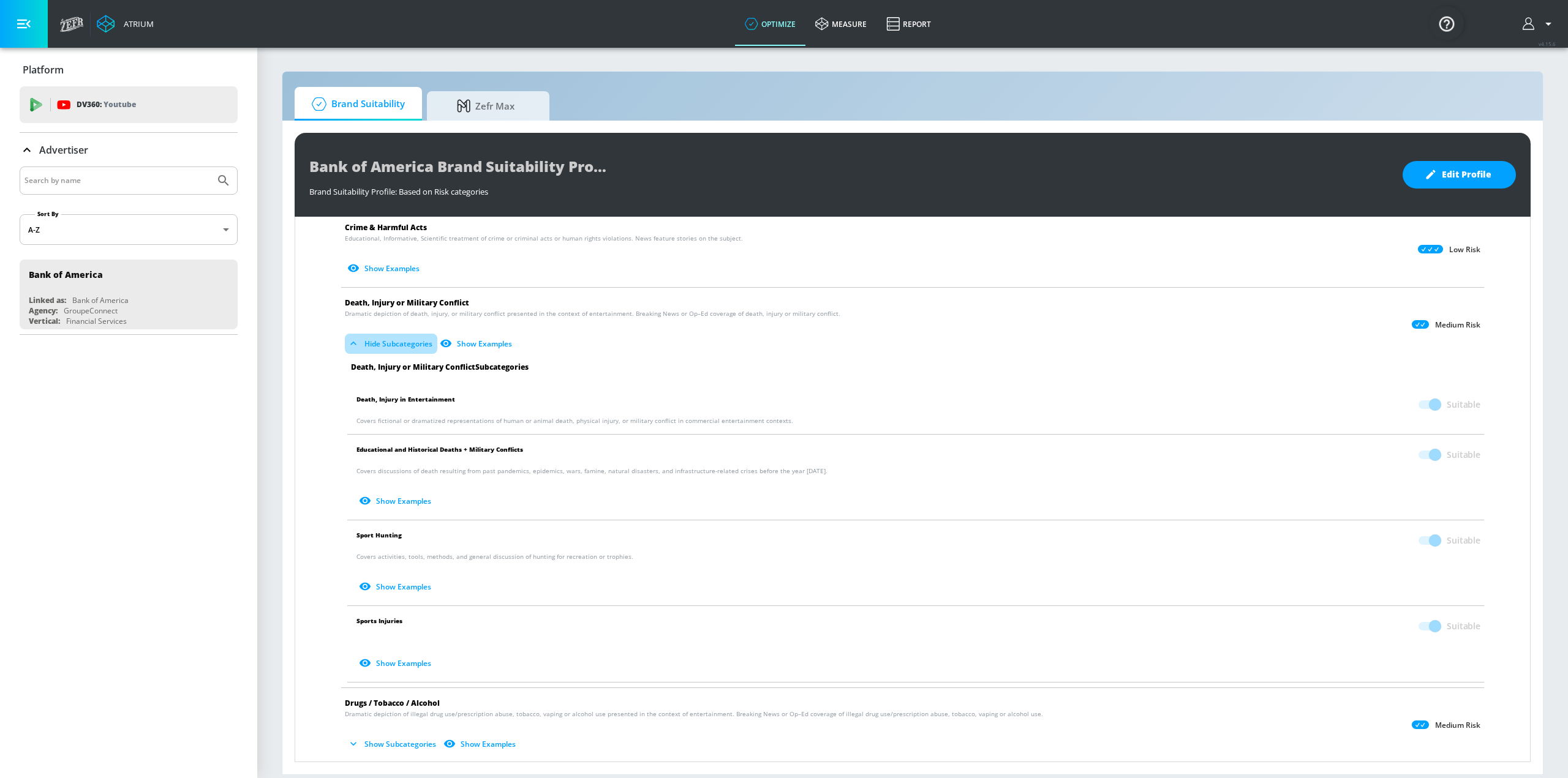 click 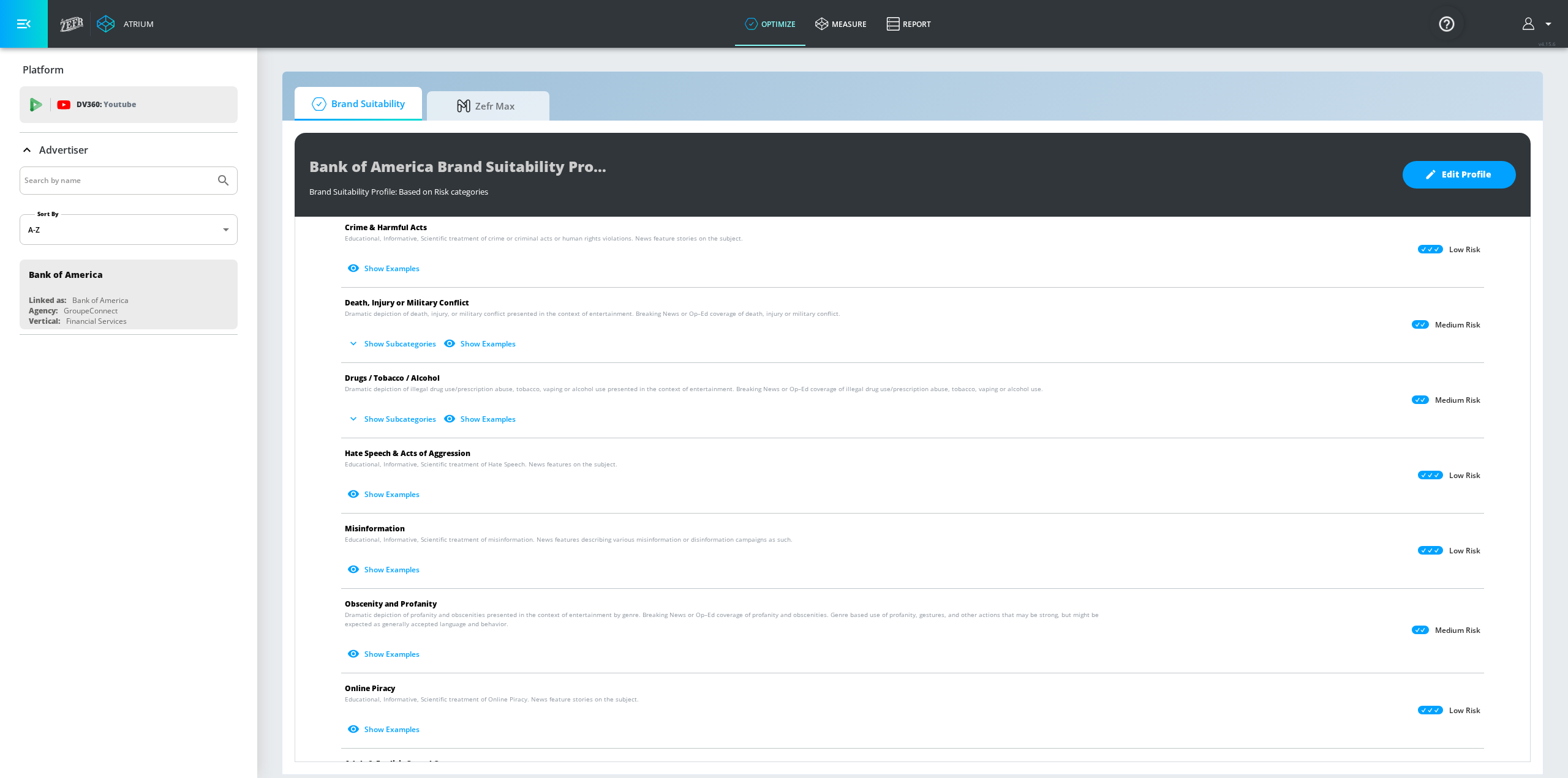 click 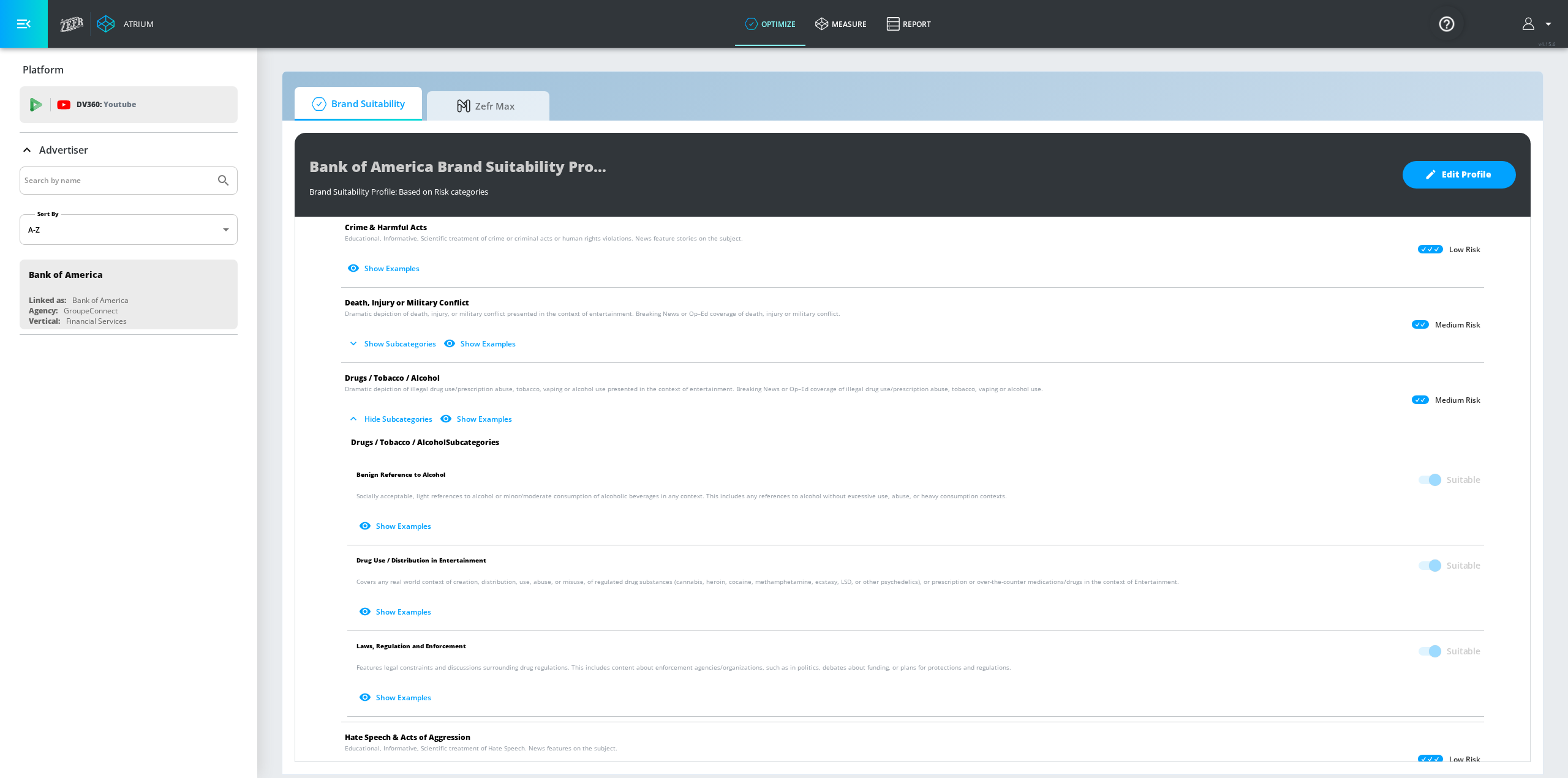 scroll, scrollTop: 184, scrollLeft: 0, axis: vertical 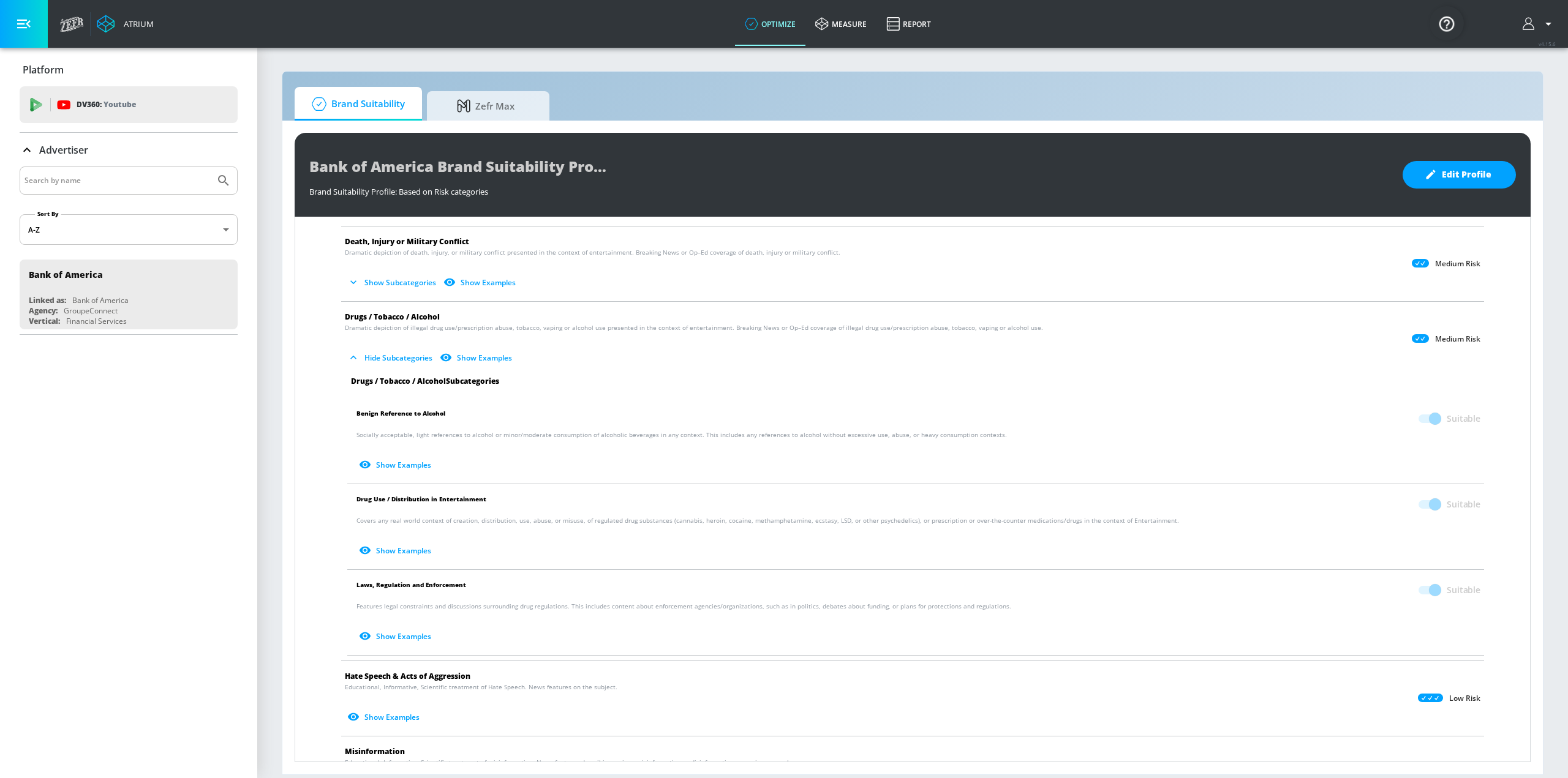 click 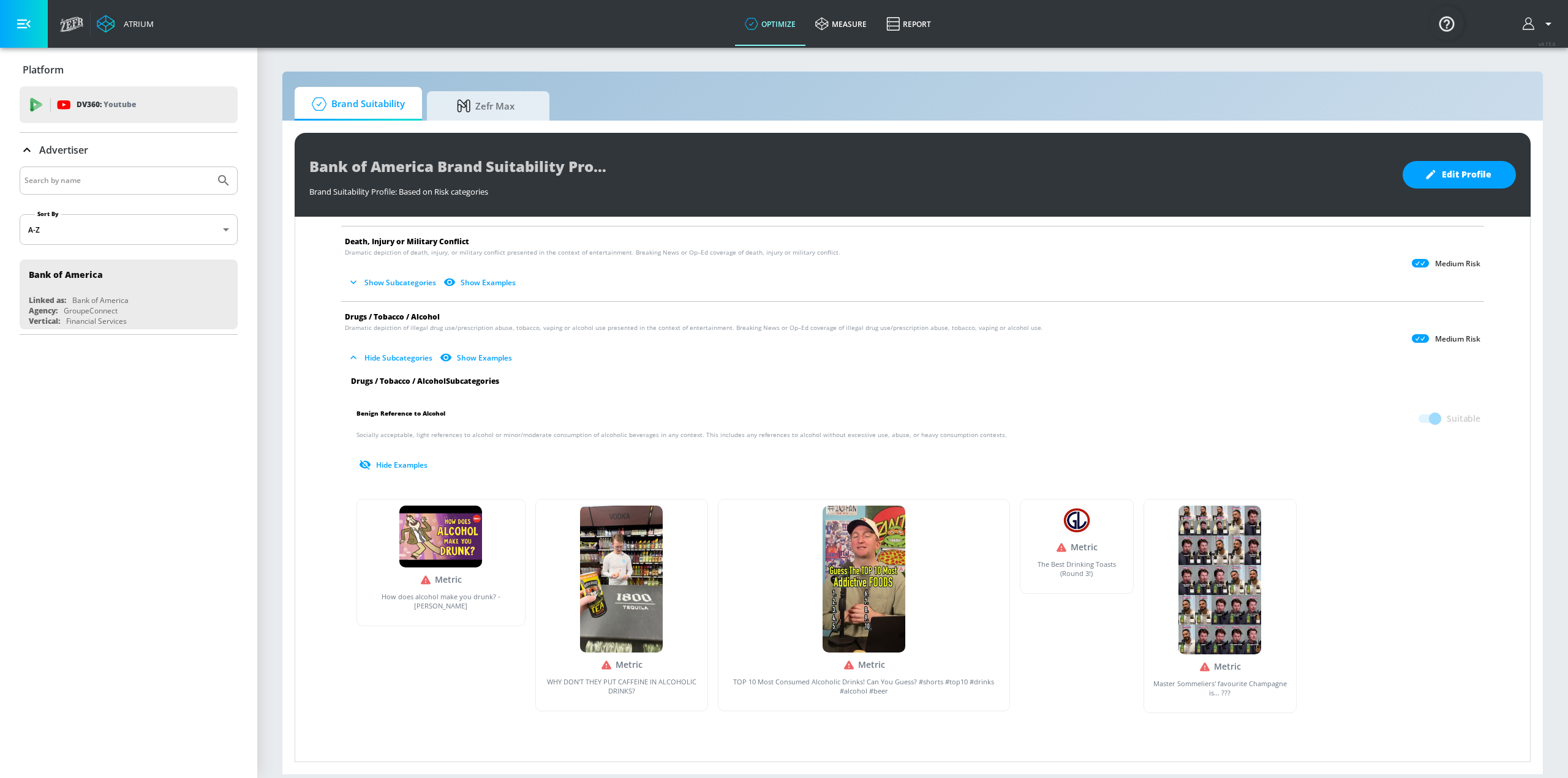 click 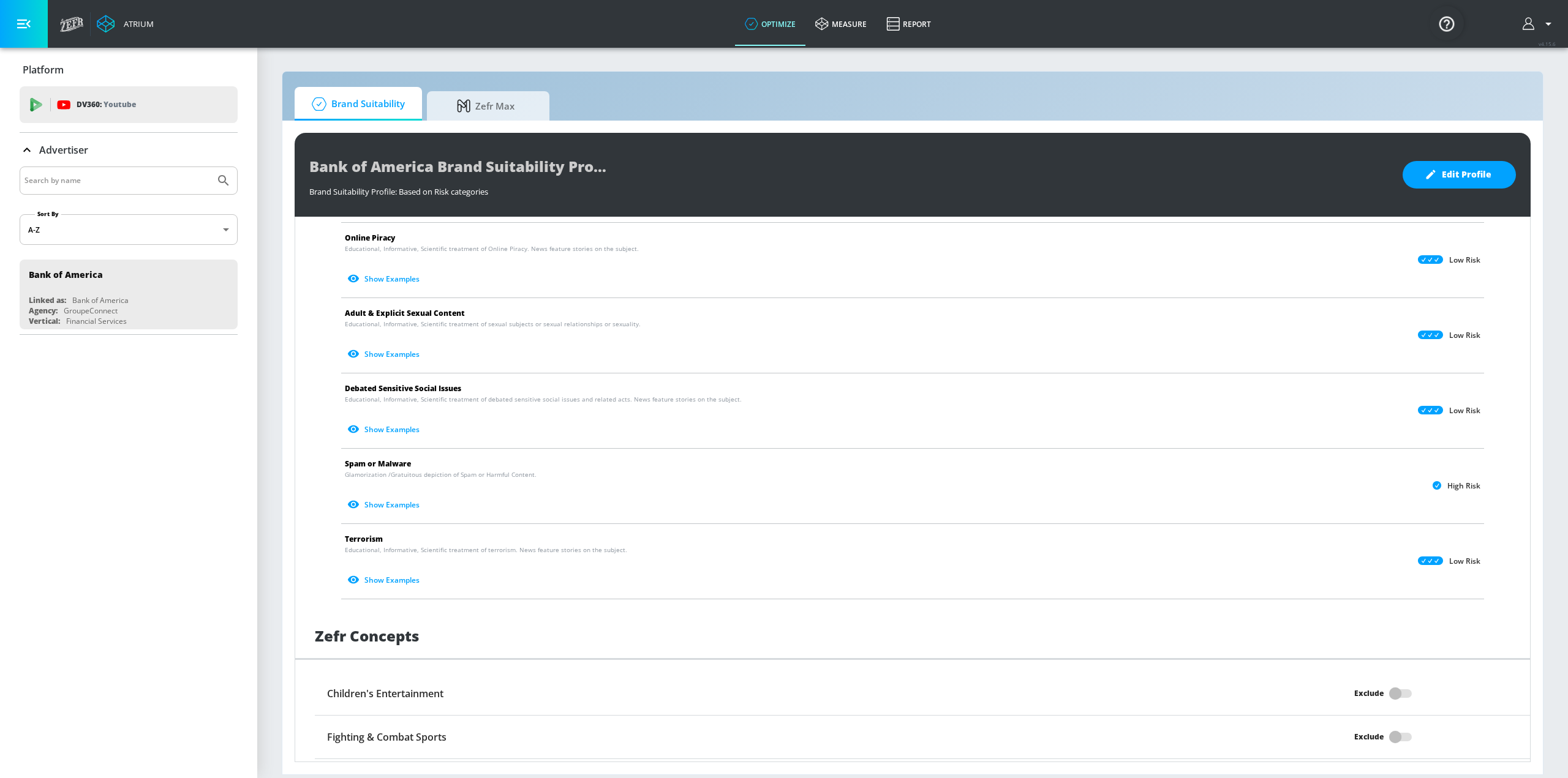scroll, scrollTop: 1022, scrollLeft: 0, axis: vertical 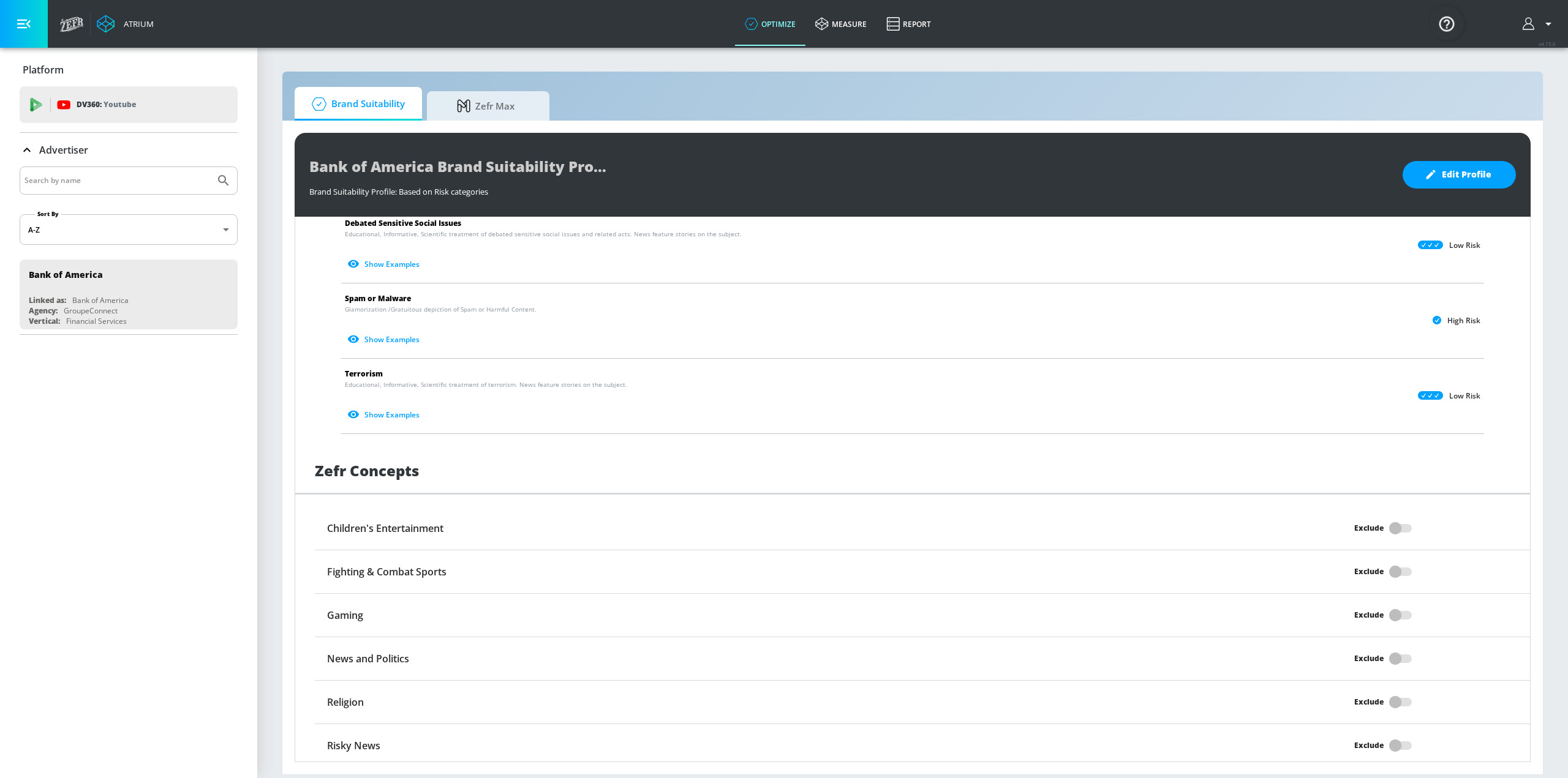 click 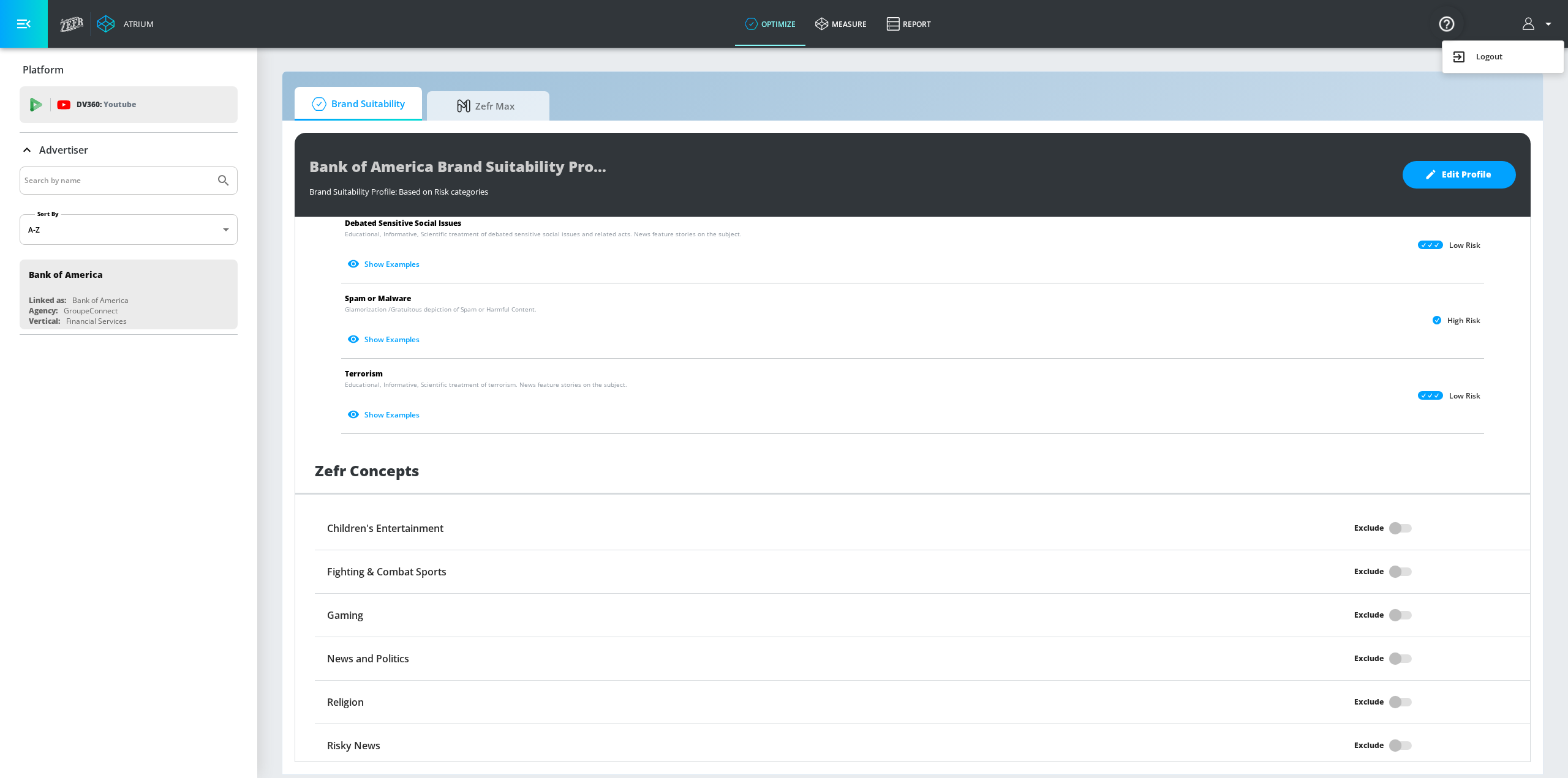 click at bounding box center [1447, 23] 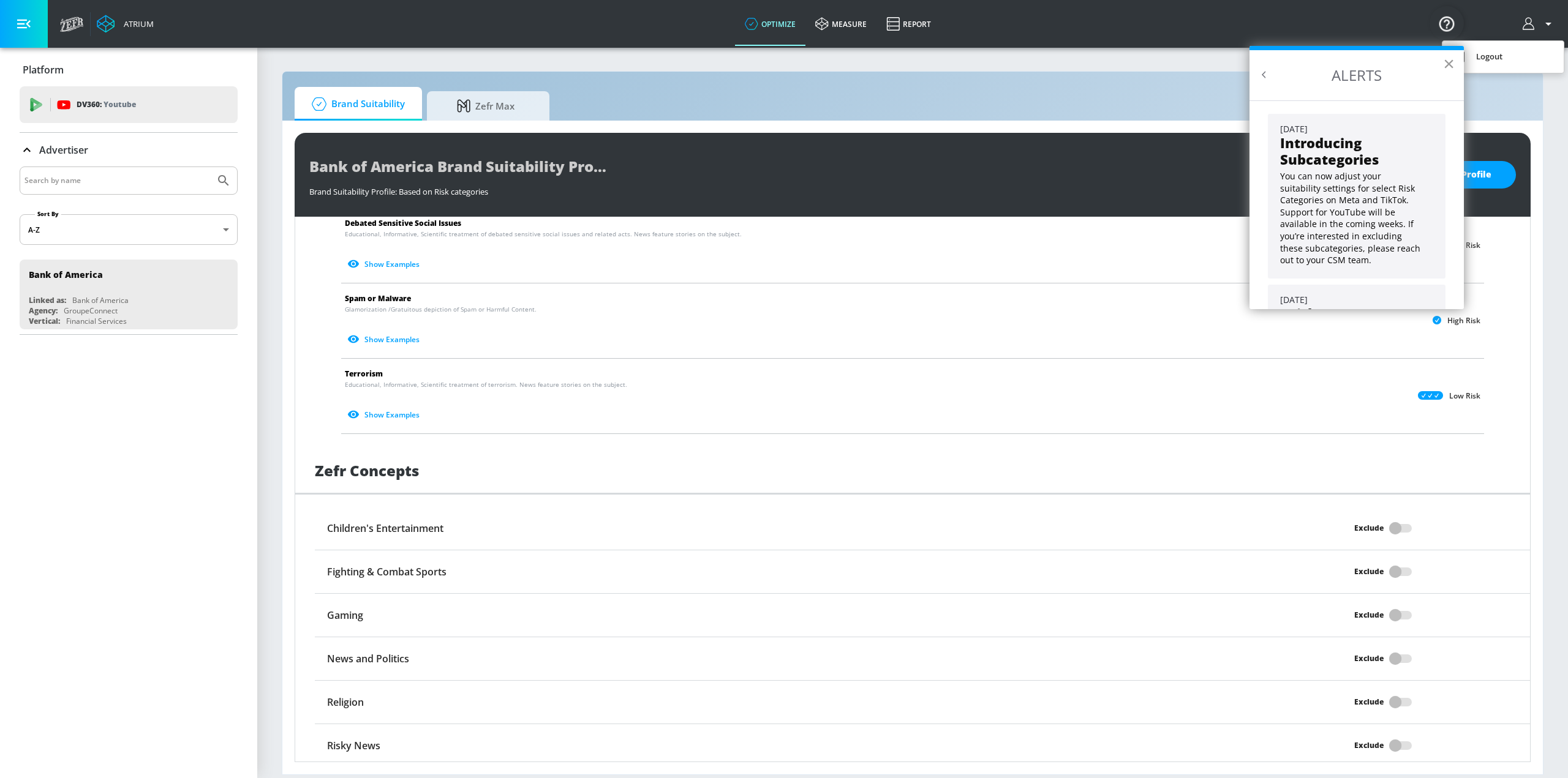 click on "×" at bounding box center (1449, 64) 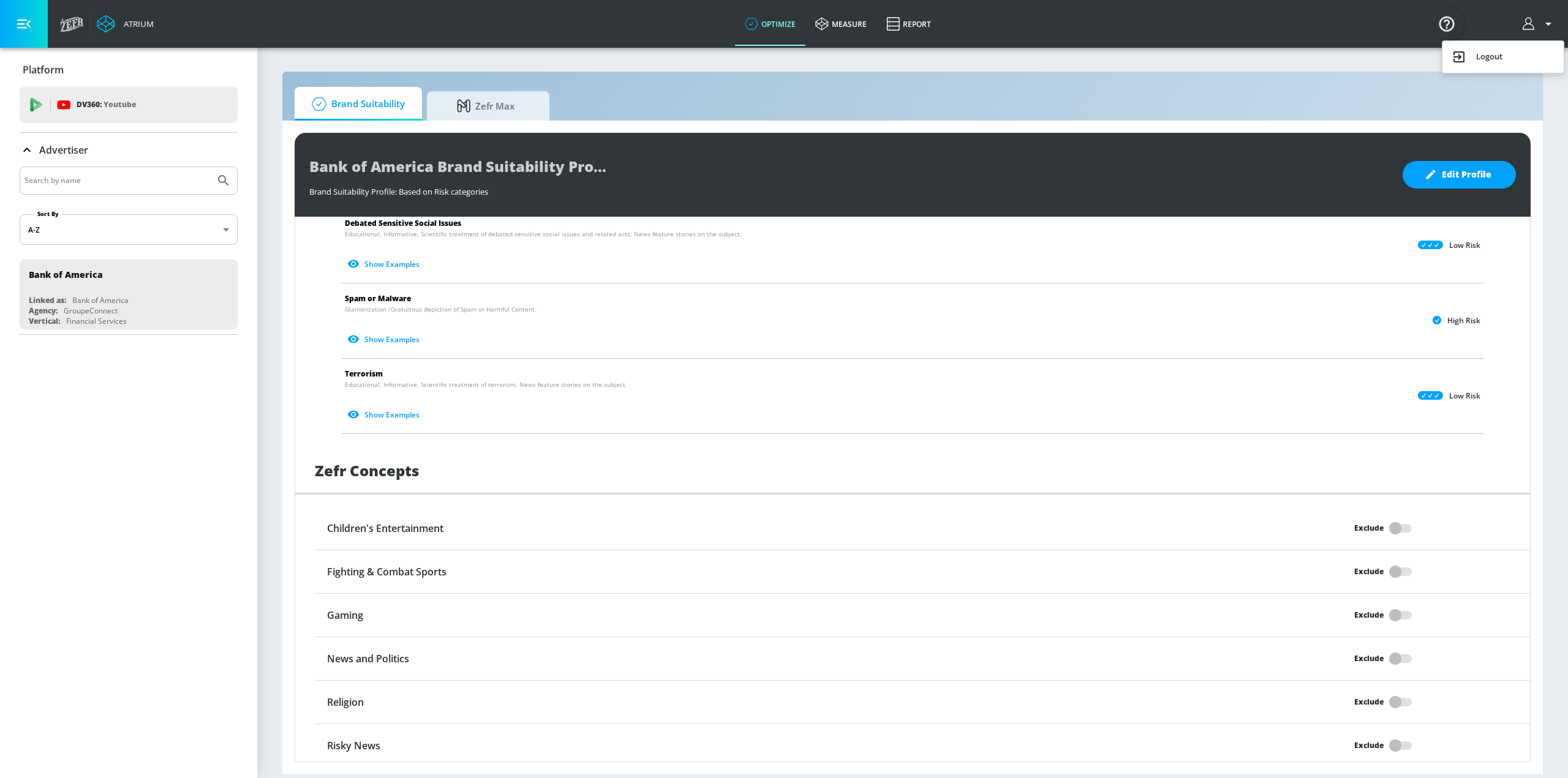 click at bounding box center (784, 389) 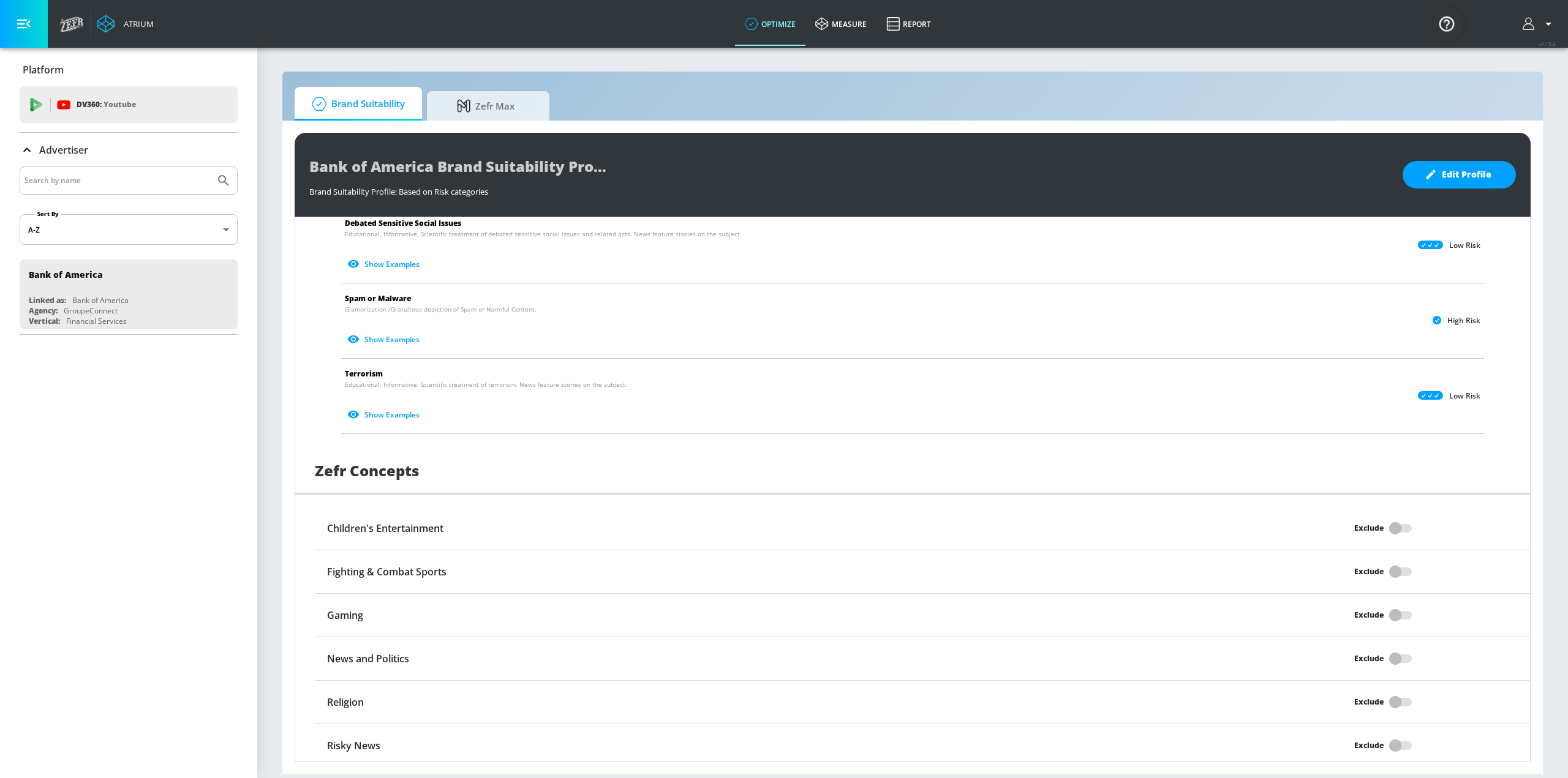 type 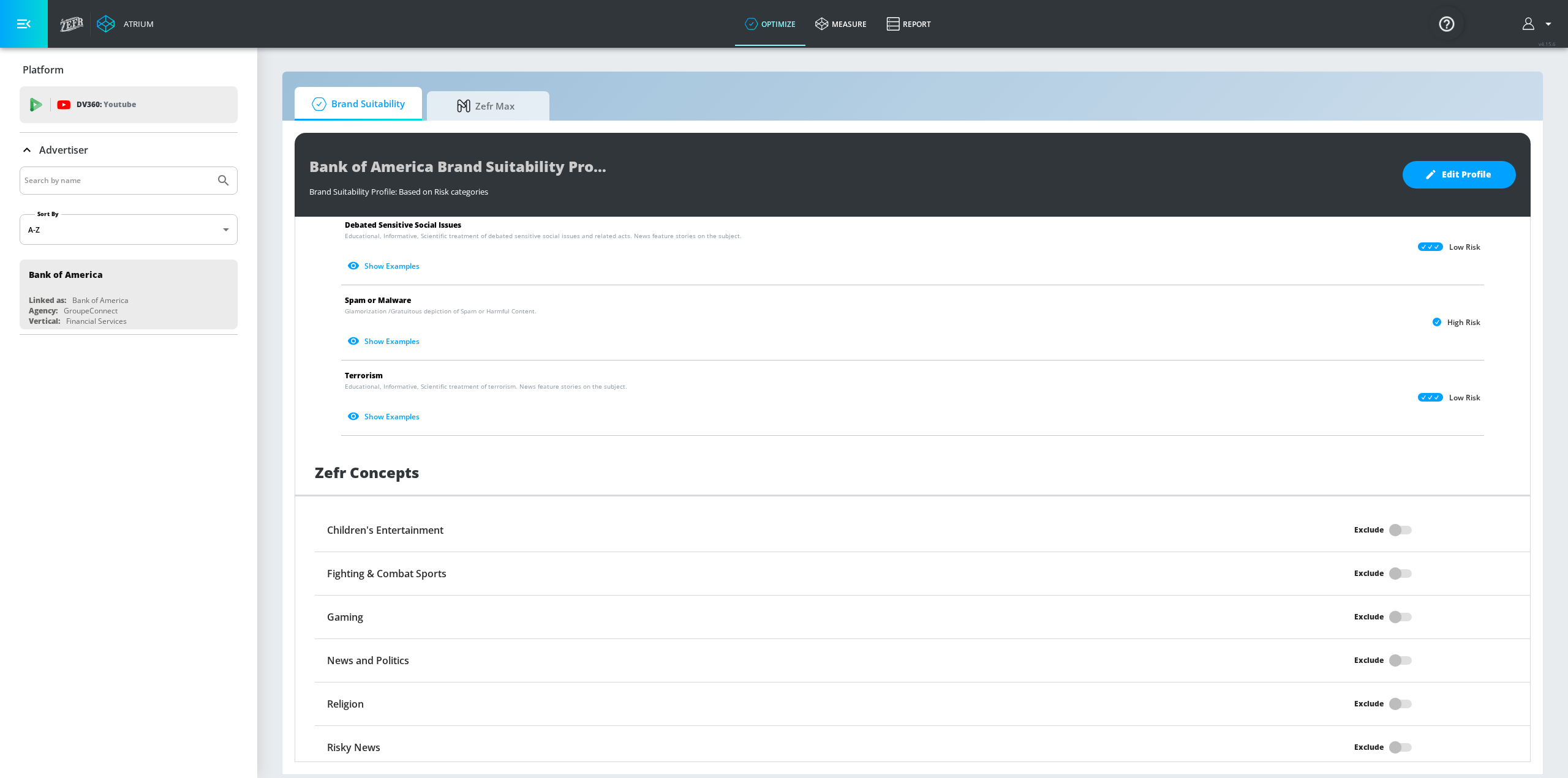 scroll, scrollTop: 1022, scrollLeft: 0, axis: vertical 